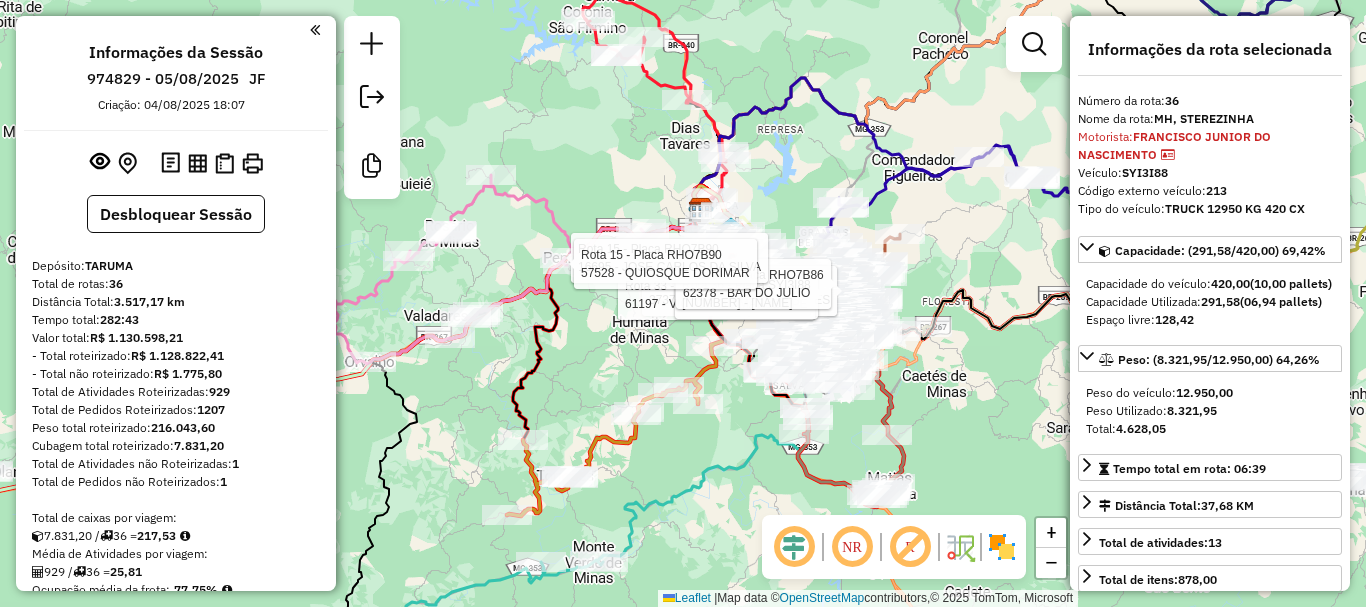 select on "*********" 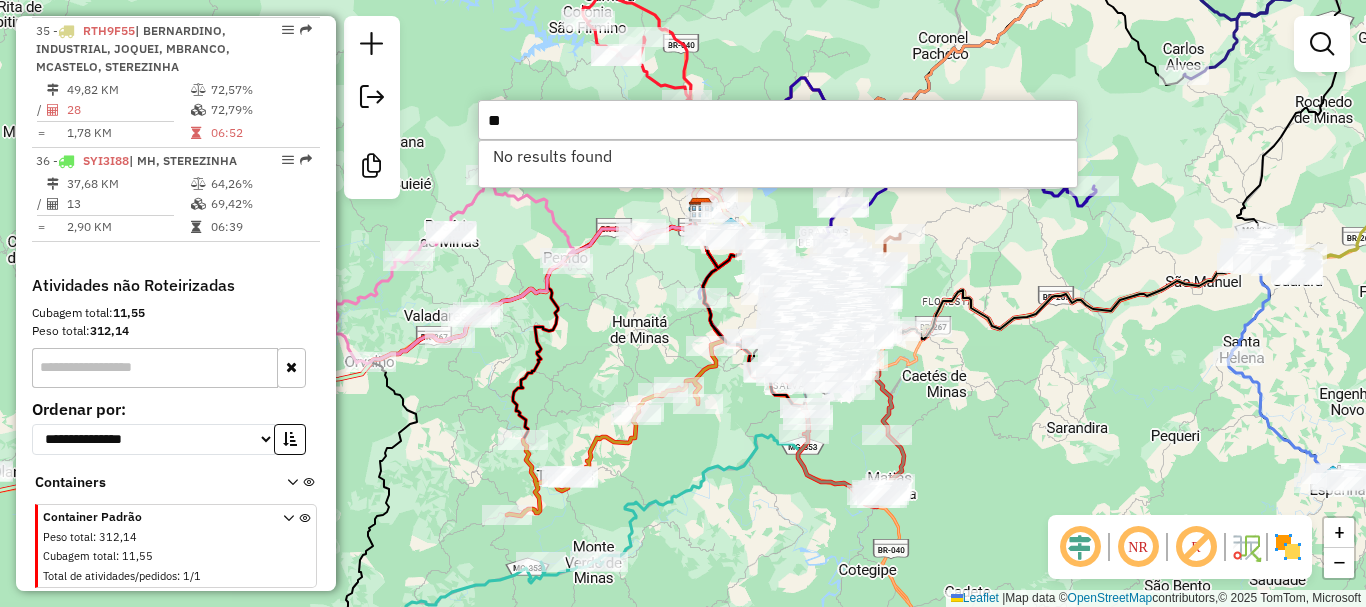 type on "*" 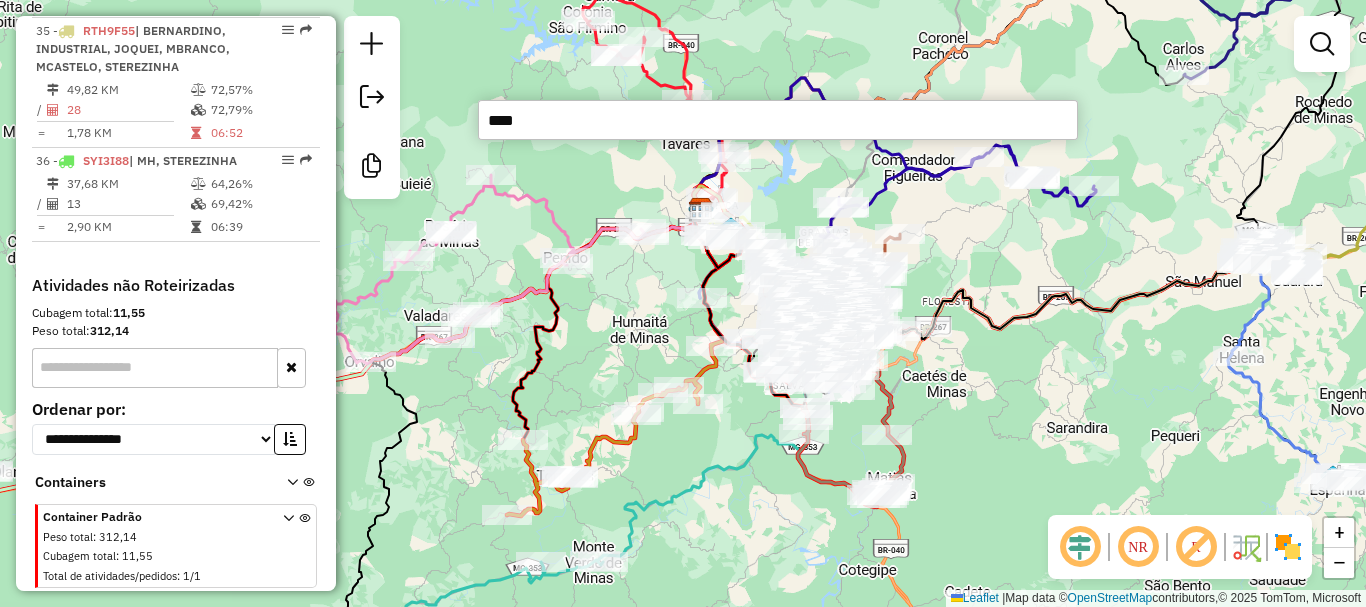 type on "*****" 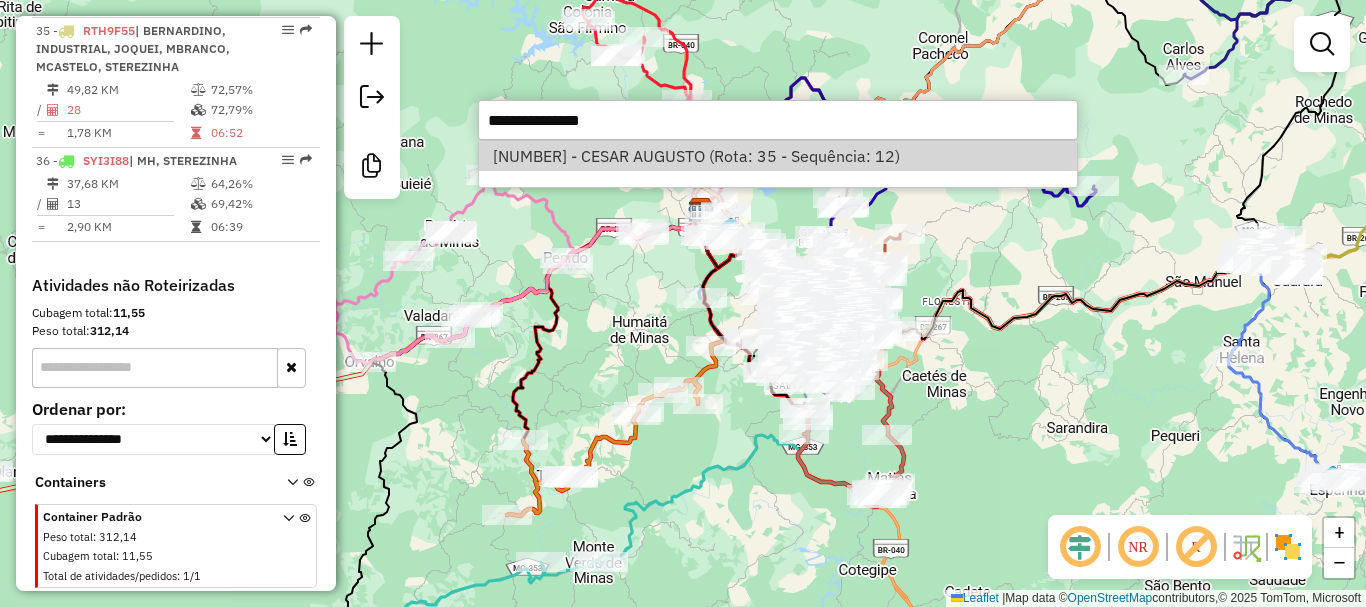 select on "*********" 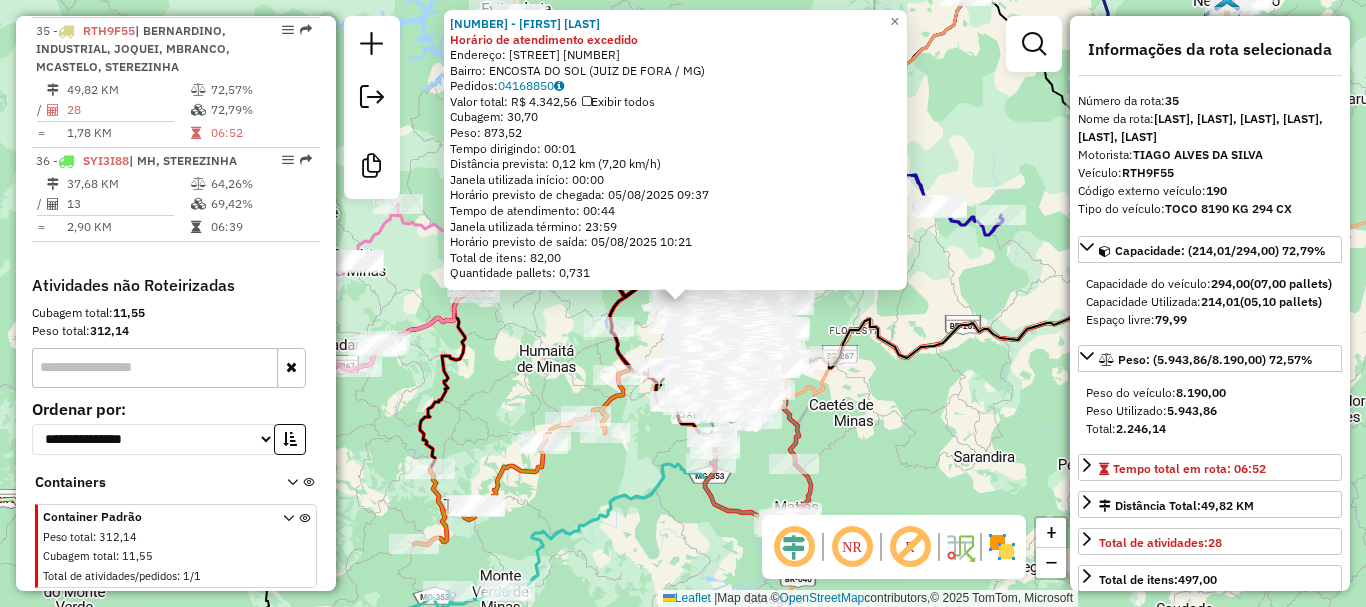 click on "Distância prevista: [DISTANCE] ([SPEED]) Horário previsto de chegada: [DATE] [TIME] Tempo de atendimento: [TIME] Horário previsto de saída: [DATE] [TIME] Total de itens: [QUANTITY] × Janela de atendimento Grade de atendimento Capacidade Transportadoras Veículos Cliente Pedidos Rotas Selecione os dias de semana para filtrar as janelas de atendimento Seg Ter Qua Qui Sex Sáb Dom Informe o período da janela de atendimento: De: Até: Filtrar exatamente a janela do cliente Considerar janela de atendimento padrão Selecione os dias de semana para filtrar as grades de atendimento Seg Ter Qua Qui Sex Sáb Dom De:" 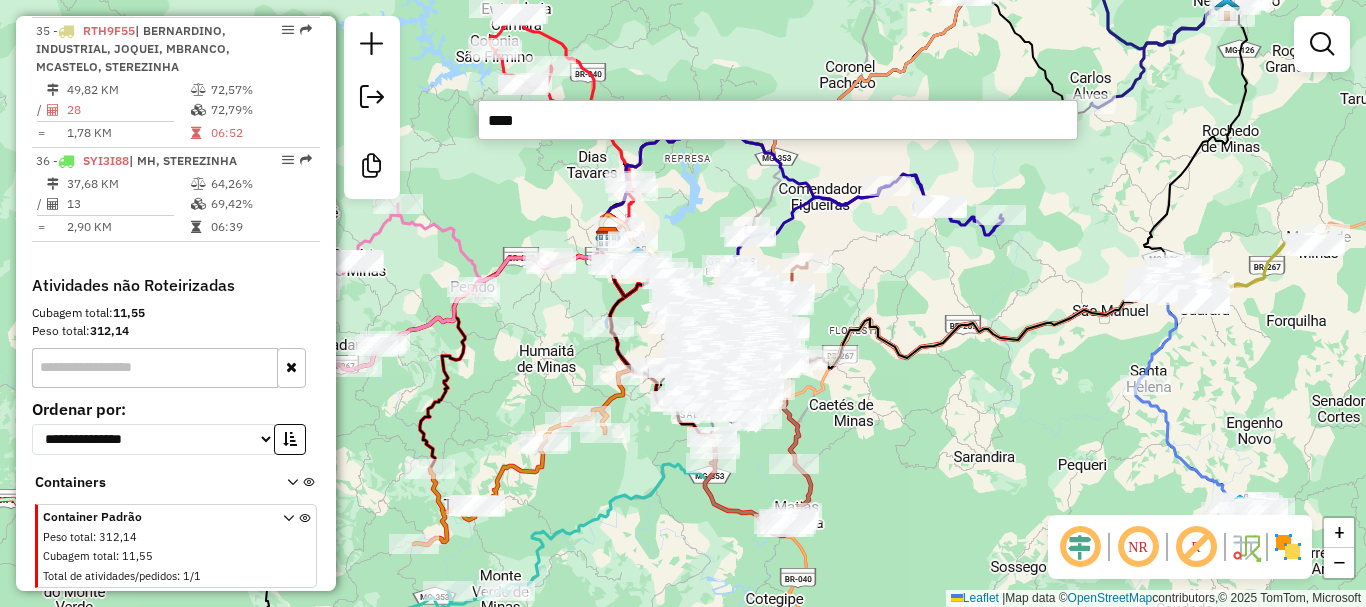 type on "*****" 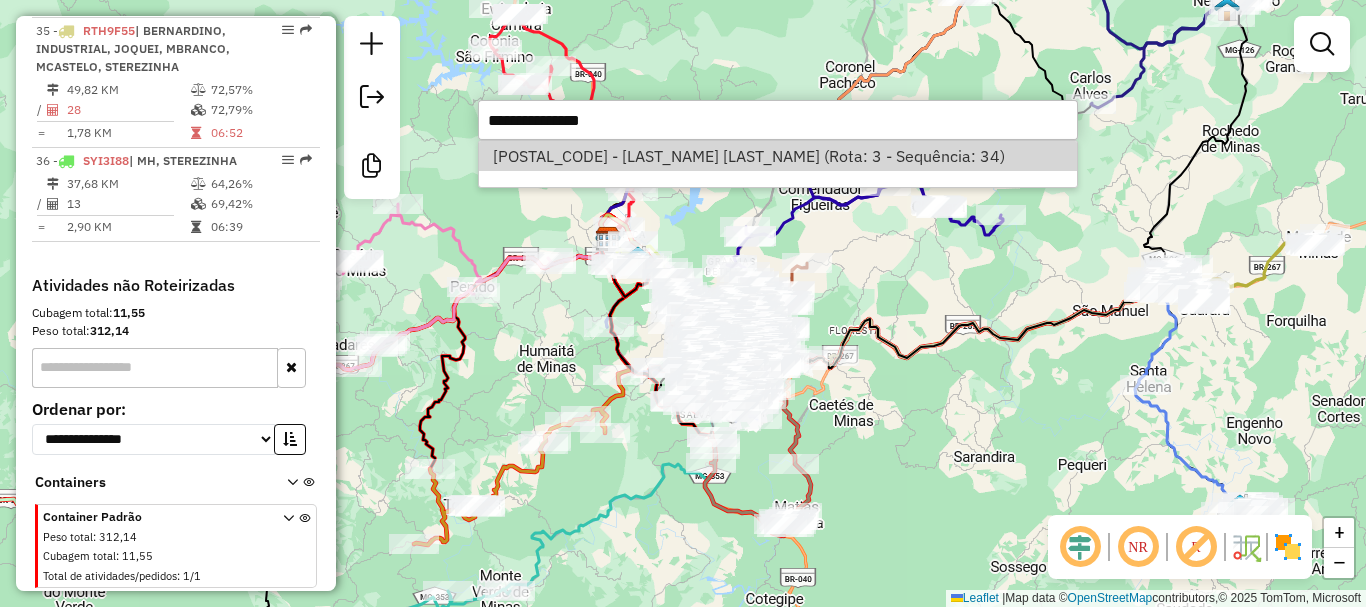 select on "*********" 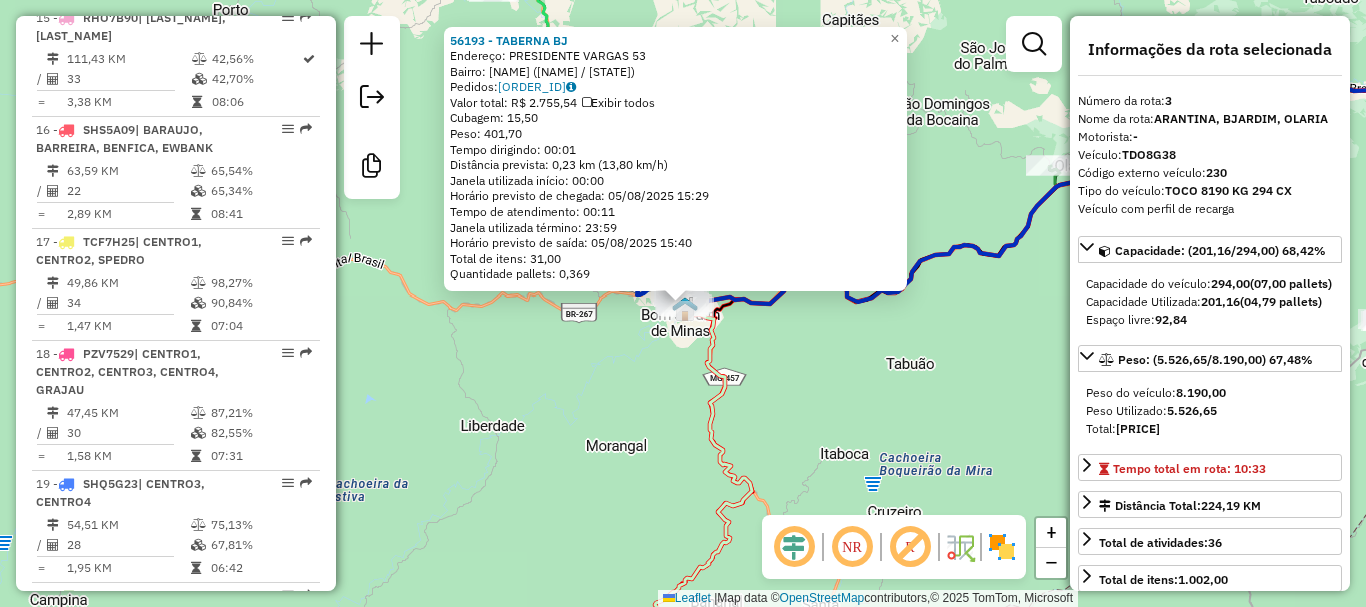 scroll, scrollTop: 994, scrollLeft: 0, axis: vertical 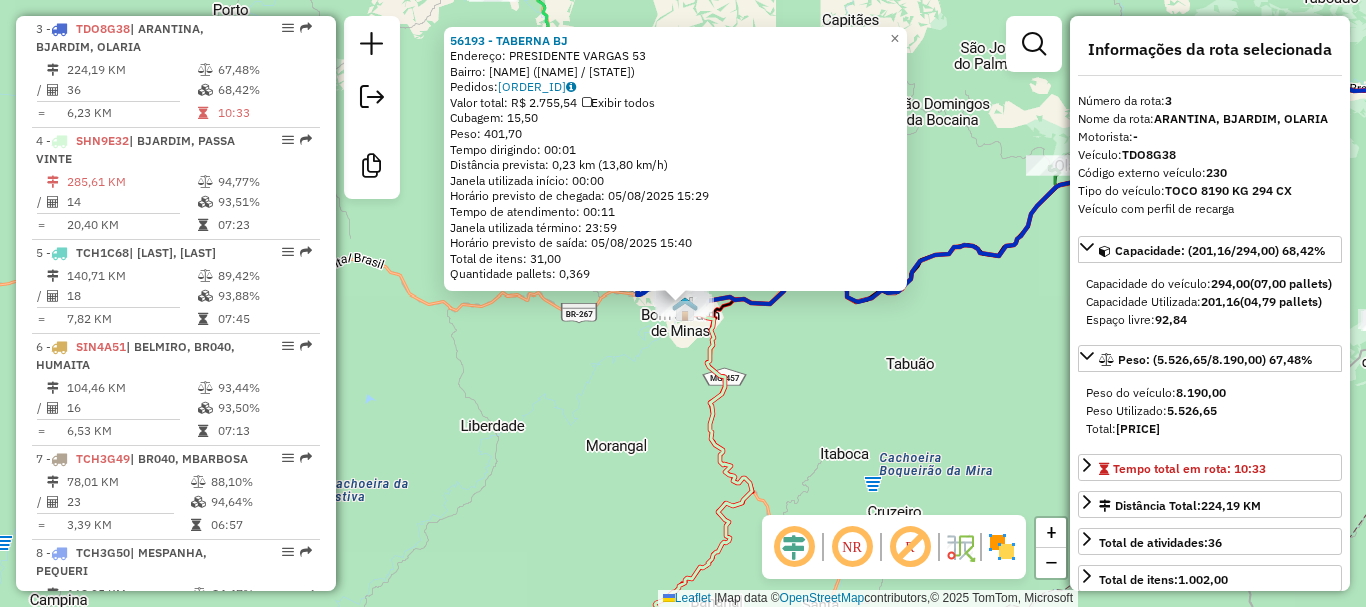click on "56193 - TABERNA BJ  Endereço:  [STREET] [NUMBER]   Bairro: [CITY] ([STATE])   Pedidos:  04169826   Valor total: R$ 2.755,54   Exibir todos   Cubagem: 15,50  Peso: 401,70  Tempo dirigindo: 00:01   Distância prevista: 0,23 km (13,80 km/h)   Janela utilizada início: 00:00   Horário previsto de chegada: 05/08/2025 15:29   Tempo de atendimento: 00:11   Janela utilizada término: 23:59   Horário previsto de saída: 05/08/2025 15:40   Total de itens: 31,00   Quantidade pallets: 0,369  × Janela de atendimento Grade de atendimento Capacidade Transportadoras Veículos Cliente Pedidos  Rotas Selecione os dias de semana para filtrar as janelas de atendimento  Seg   Ter   Qua   Qui   Sex   Sáb   Dom  Informe o período da janela de atendimento: De: Até:  Filtrar exatamente a janela do cliente  Considerar janela de atendimento padrão  Selecione os dias de semana para filtrar as grades de atendimento  Seg   Ter   Qua   Qui   Sex   Sáb   Dom   Clientes fora do dia de atendimento selecionado De:" 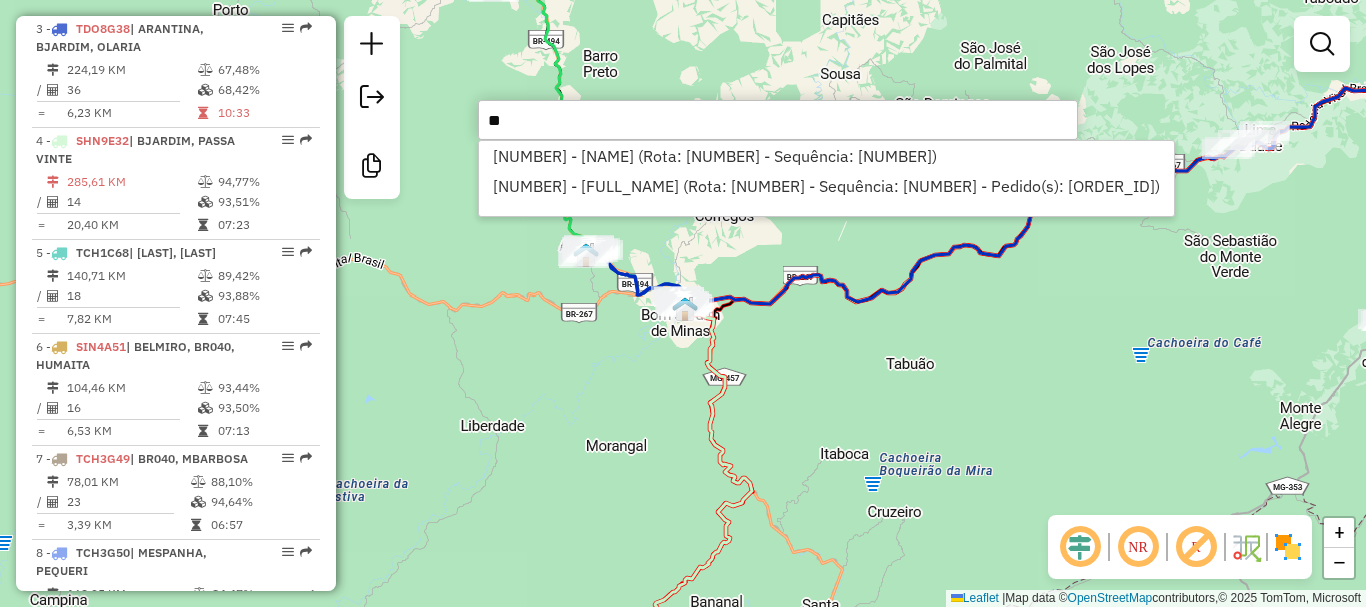 type on "*" 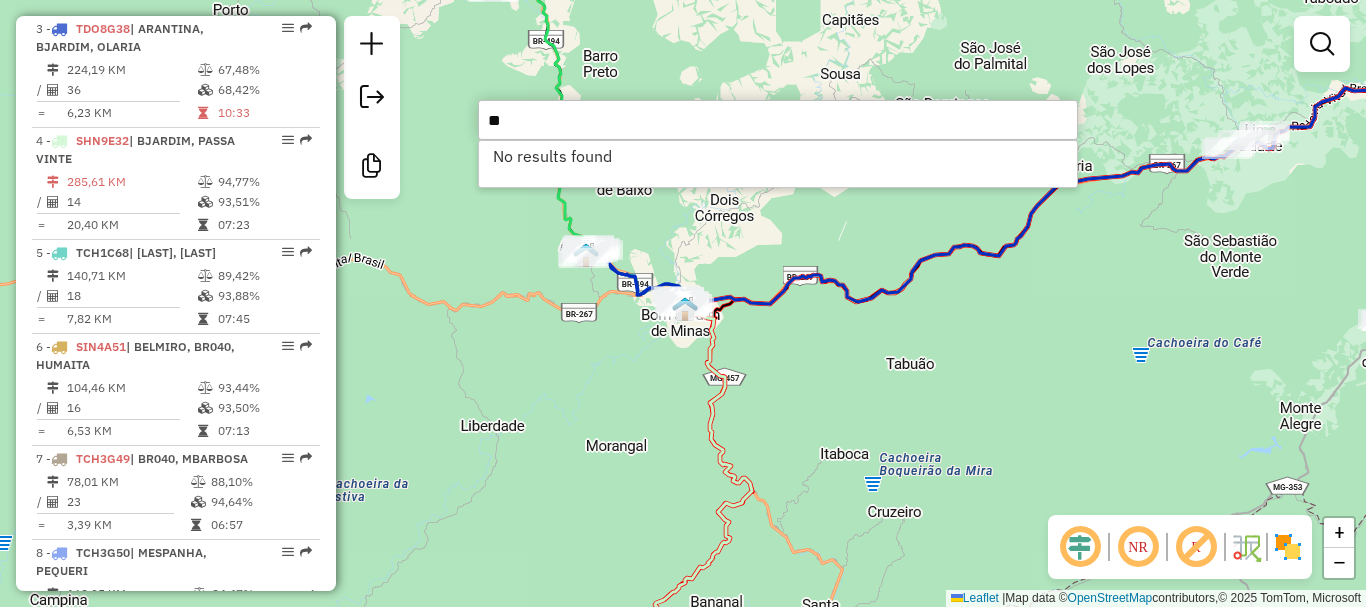 type on "*" 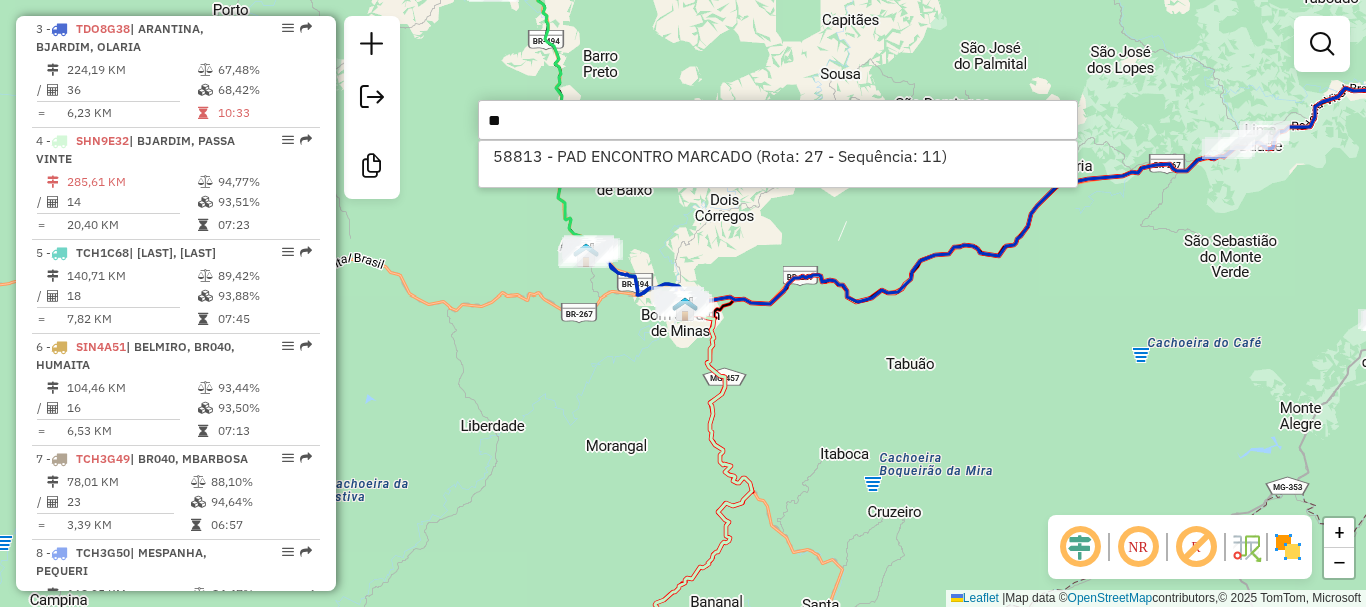 type on "*" 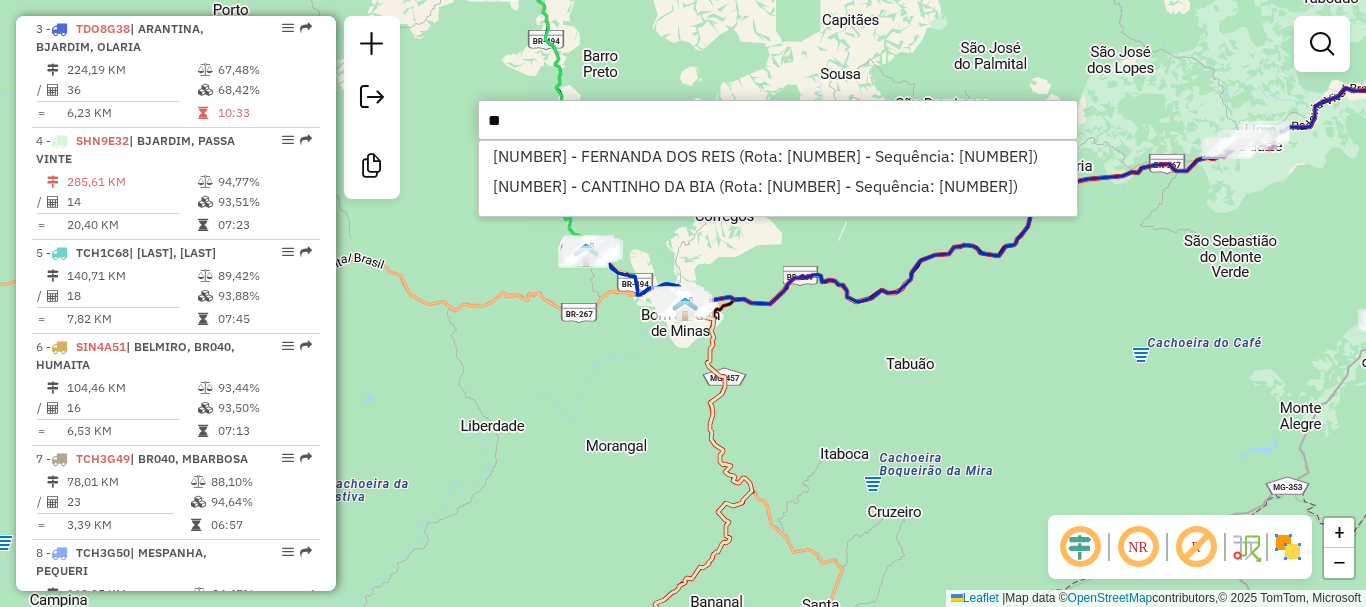 type on "*" 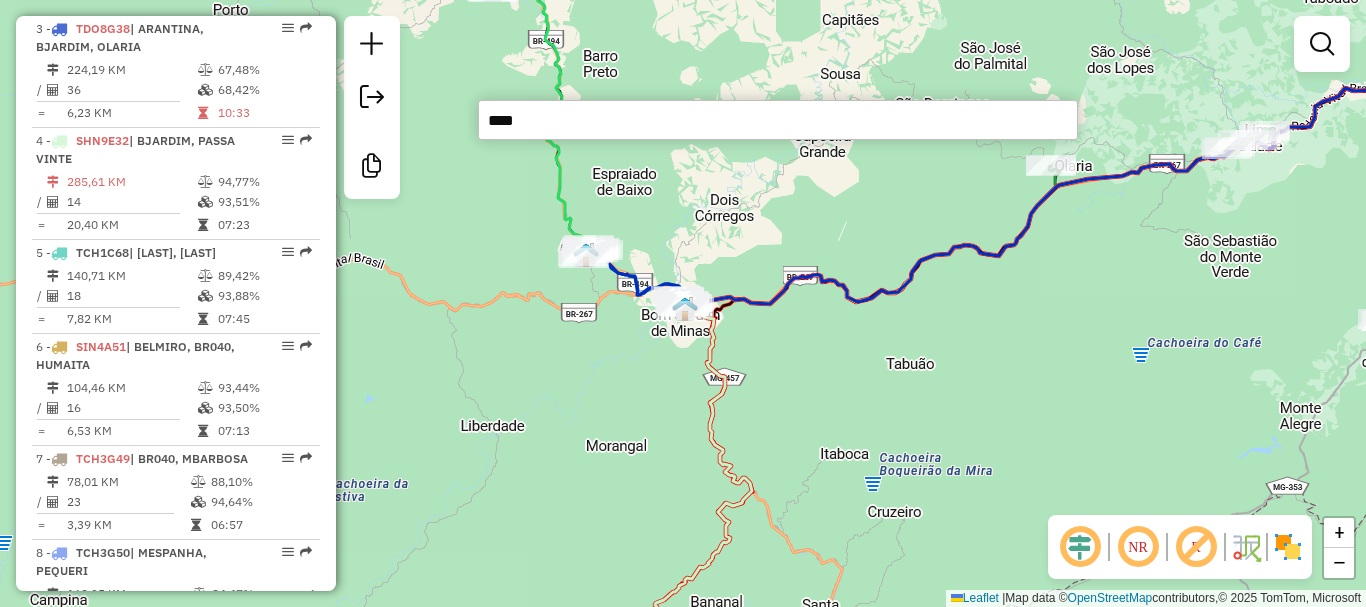 type on "*****" 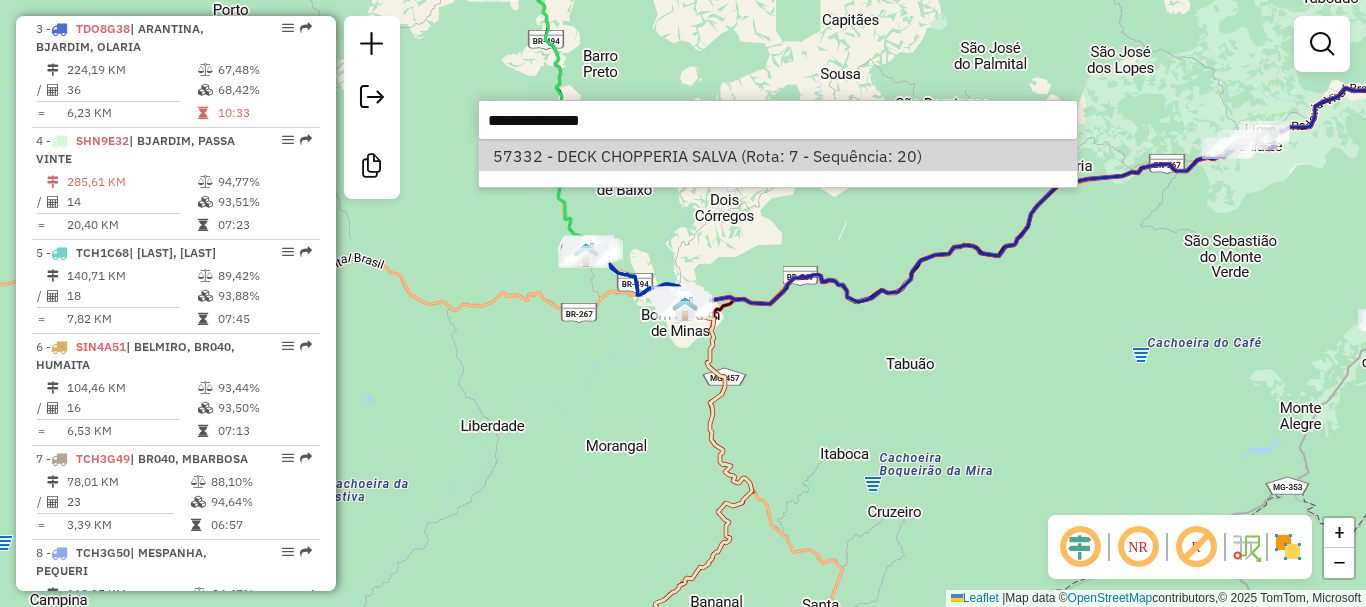 select on "*********" 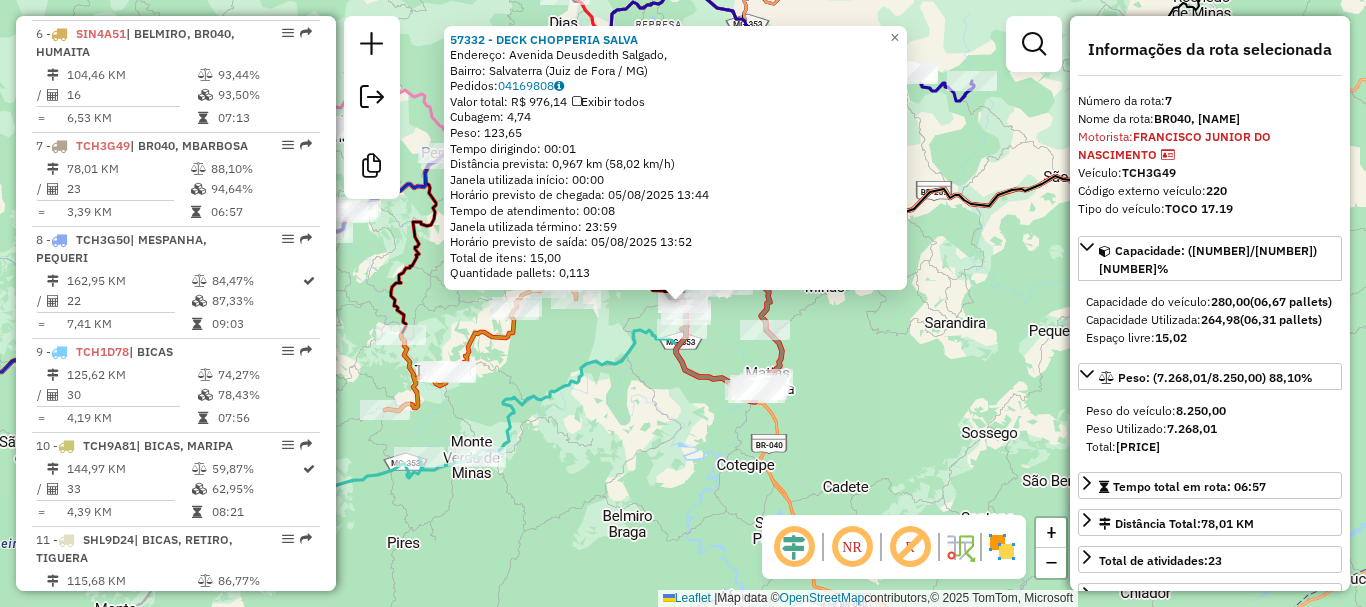 scroll, scrollTop: 1442, scrollLeft: 0, axis: vertical 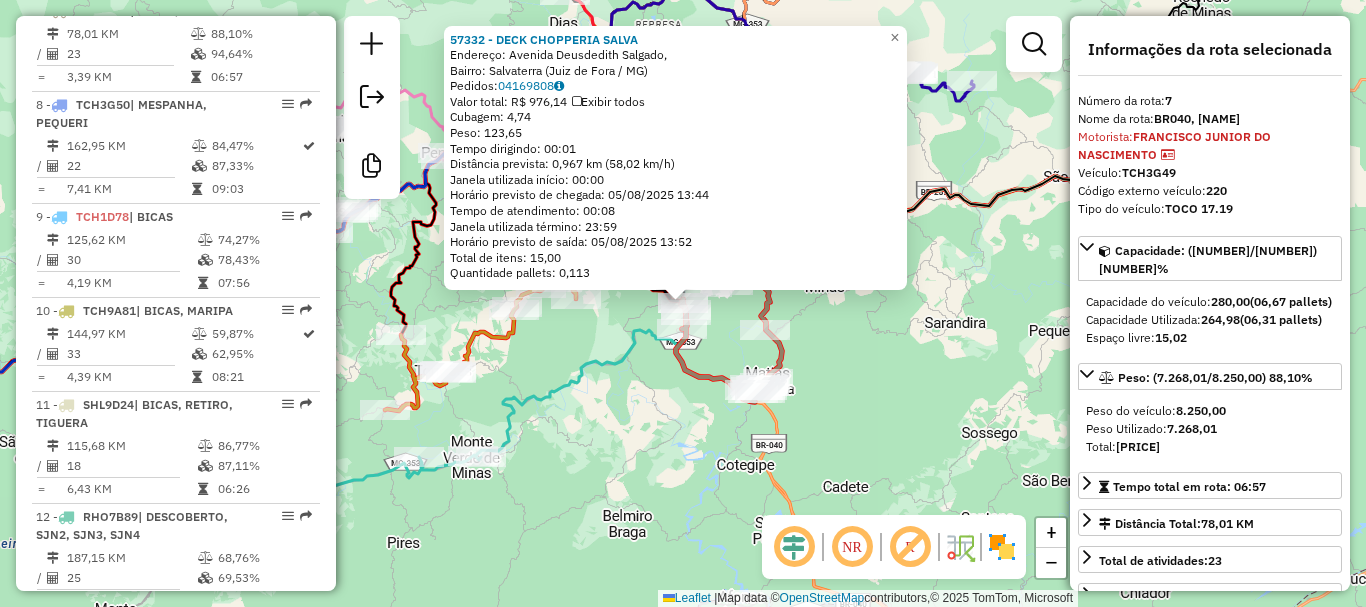 click on "[NUMBER] - [COMPANY_NAME]  Endereço: [STREET],    Bairro: [NEIGHBORHOOD] ([CITY] / [STATE])   Pedidos:  [ORDER_ID]   Valor total: R$ 976,14   Exibir todos   Cubagem: 4,74  Peso: 123,65  Tempo dirigindo: 00:01   Distância prevista: 0,967 km (58,02 km/h)   Janela utilizada início: 00:00   Horário previsto de chegada: [DATE] [TIME]   Tempo de atendimento: 00:08   Janela utilizada término: 23:59   Horário previsto de saída: [DATE] [TIME]   Total de itens: 15,00   Quantidade pallets: 0,113  × Janela de atendimento Grade de atendimento Capacidade Transportadoras Veículos Cliente Pedidos  Rotas Selecione os dias de semana para filtrar as janelas de atendimento  Seg   Ter   Qua   Qui   Sex   Sáb   Dom  Informe o período da janela de atendimento: De: Até:  Filtrar exatamente a janela do cliente  Considerar janela de atendimento padrão  Selecione os dias de semana para filtrar as grades de atendimento  Seg   Ter   Qua   Qui   Sex   Sáb   Dom   Peso mínimo:   Peso máximo:   De:  De:" 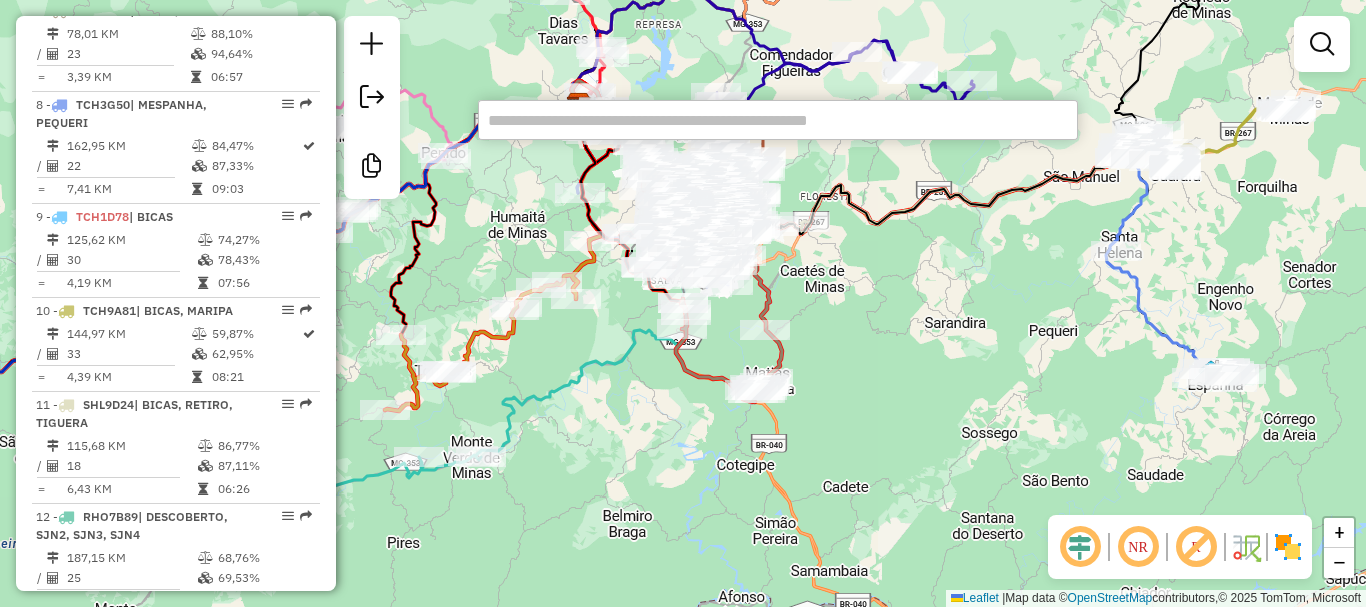 type on "*" 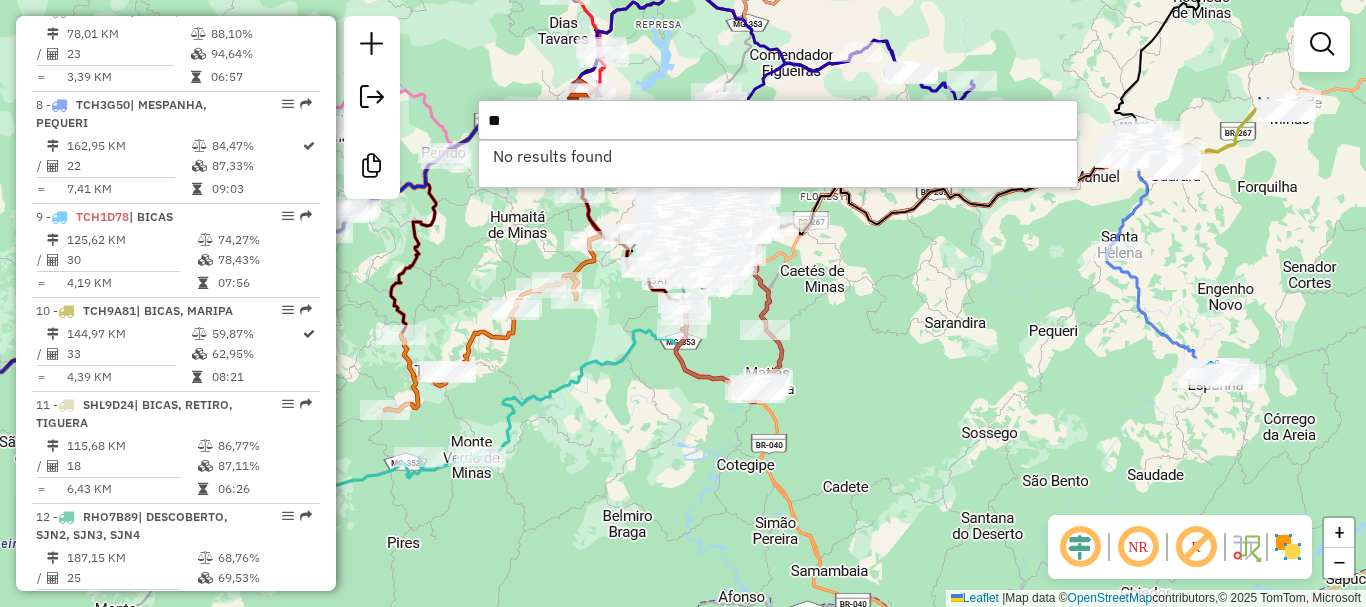 type on "*" 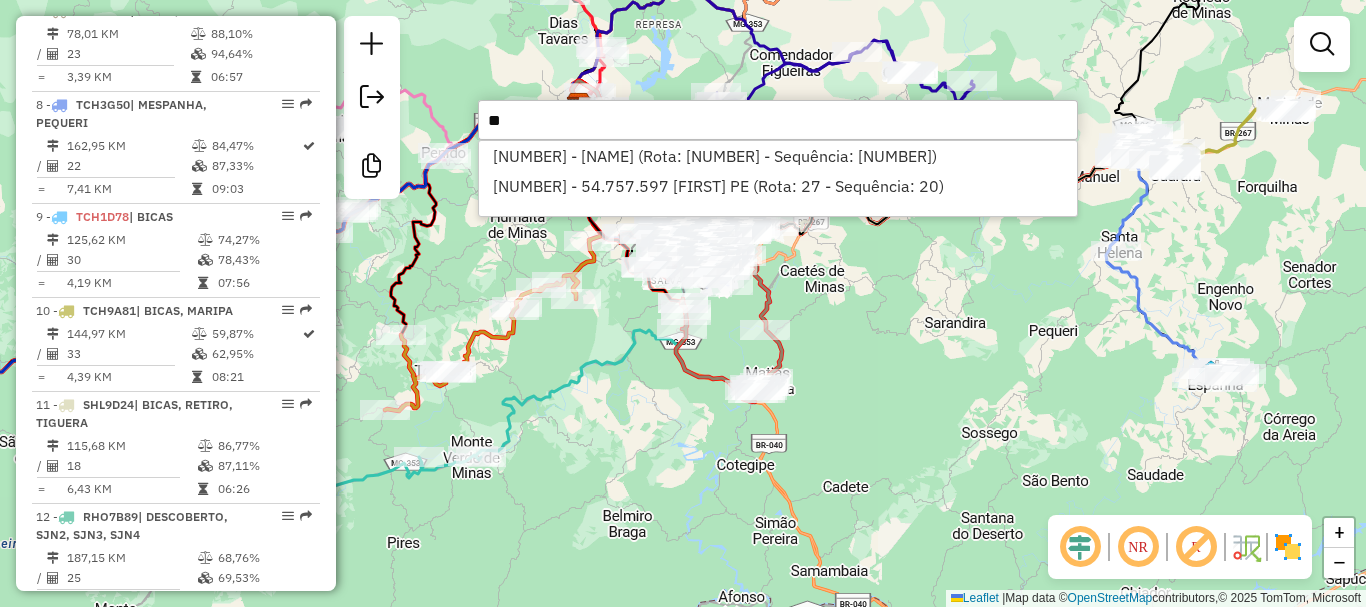 type on "*" 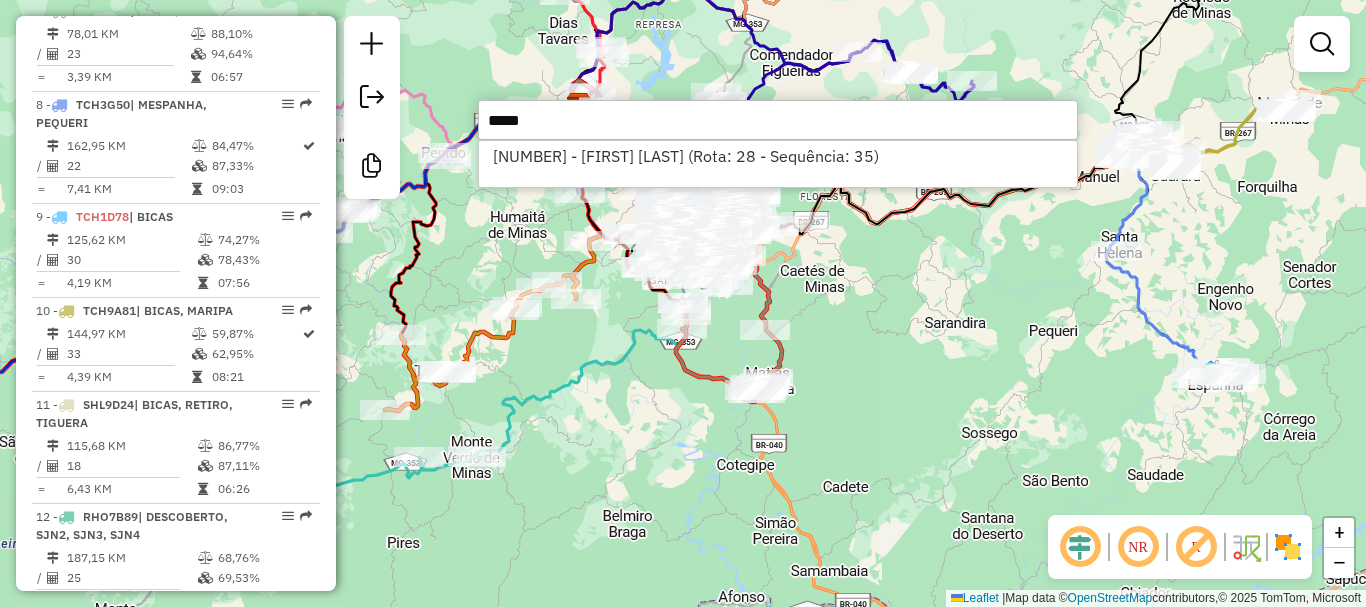 type on "****" 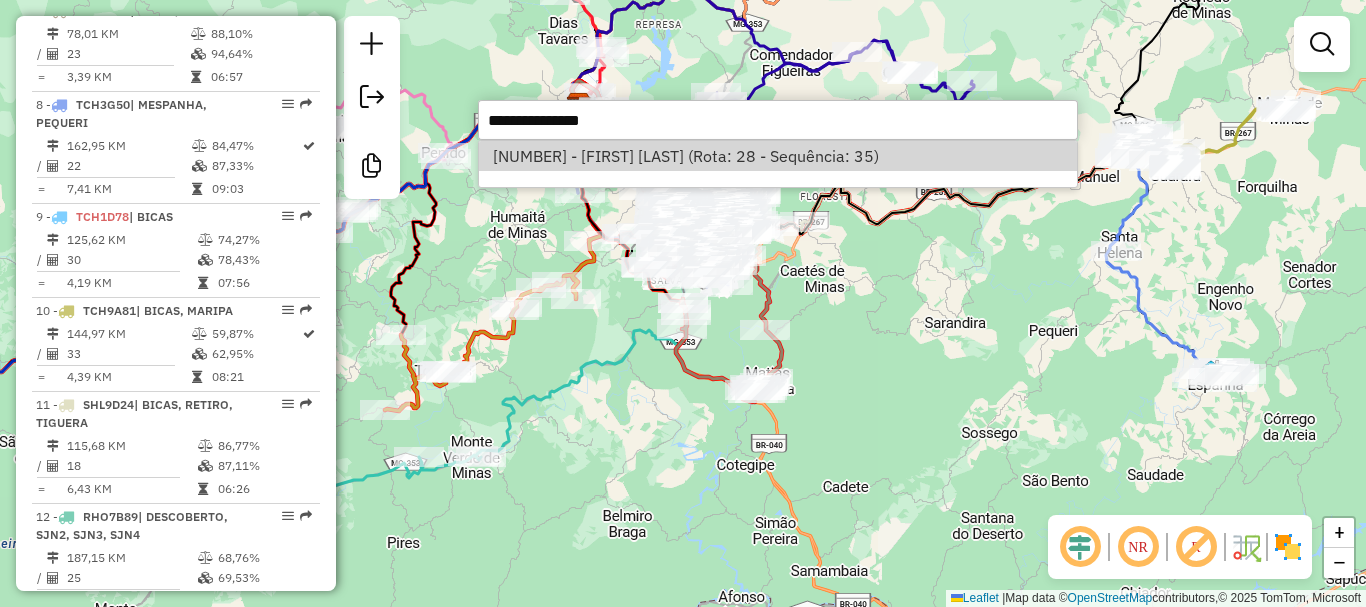 select on "*********" 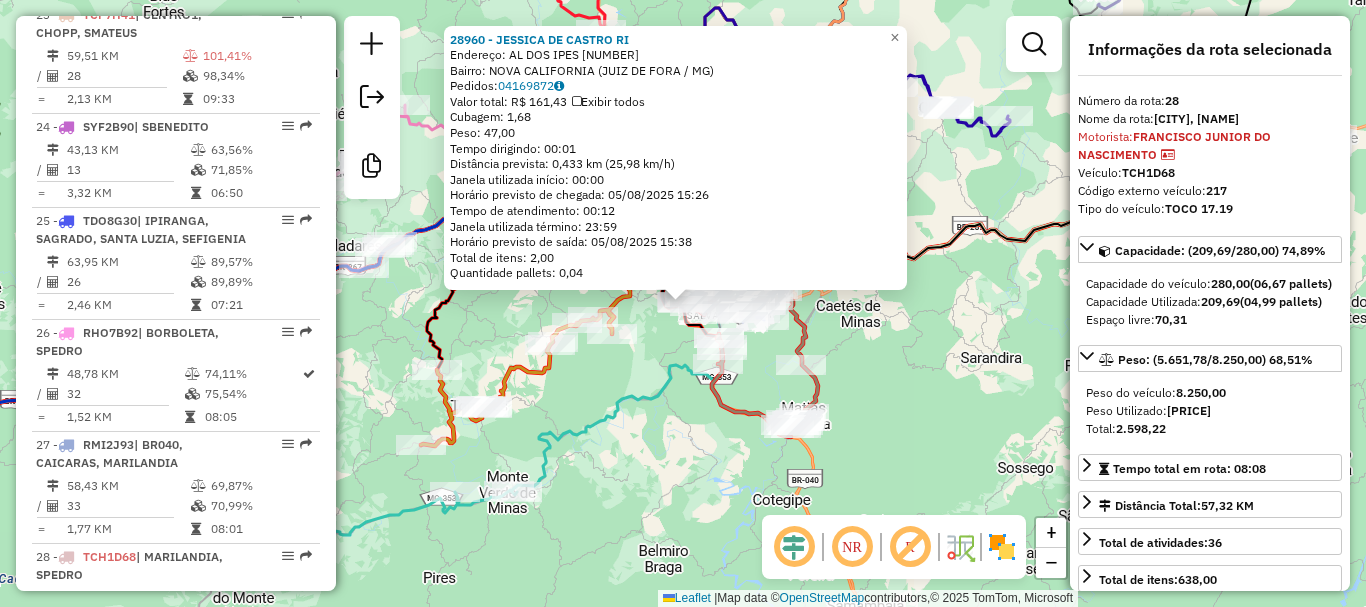 scroll, scrollTop: 3776, scrollLeft: 0, axis: vertical 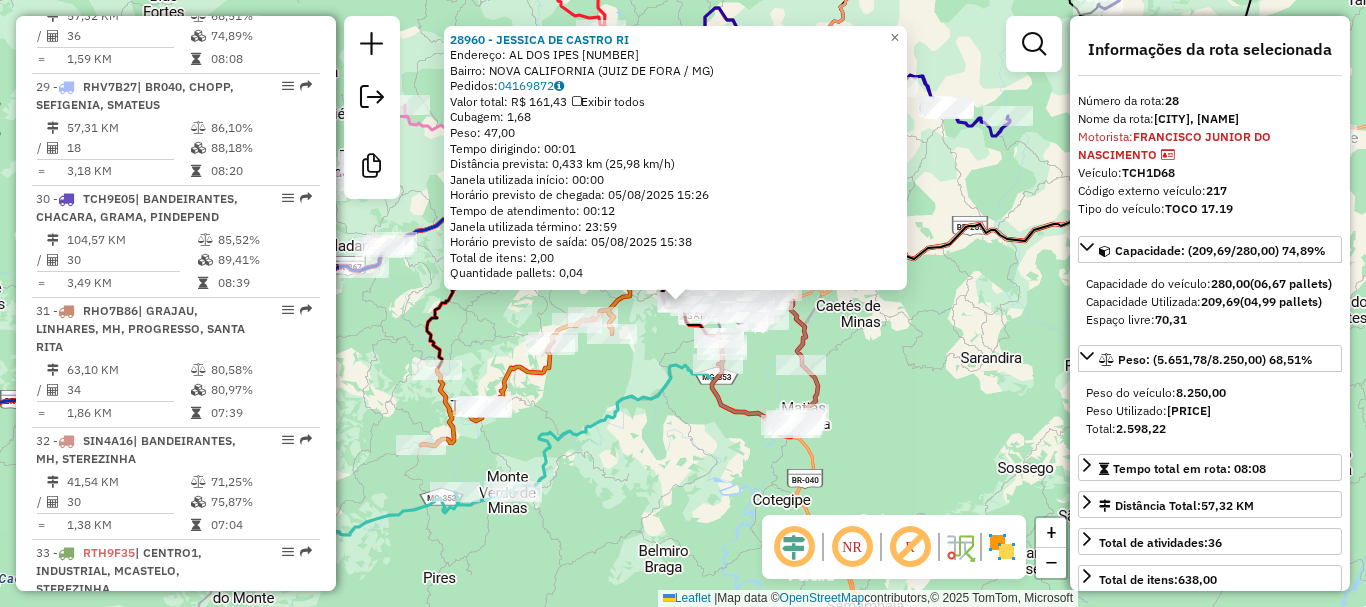 click on "28960 - [FIRST] [LAST]  Endereço: AL  DOS IPES                      08   Bairro: NOVA CALIFORNIA ([CITY] / [STATE])   Pedidos:  04169872   Valor total: R$ 161,43   Exibir todos   Cubagem: 1,68  Peso: 47,00  Tempo dirigindo: 00:01   Distância prevista: 0,433 km (25,98 km/h)   Janela utilizada início: 00:00   Horário previsto de chegada: 05/08/2025 15:26   Tempo de atendimento: 00:12   Janela utilizada término: 23:59   Horário previsto de saída: 05/08/2025 15:38   Total de itens: 2,00   Quantidade pallets: 0,04  × Janela de atendimento Grade de atendimento Capacidade Transportadoras Veículos Cliente Pedidos  Rotas Selecione os dias de semana para filtrar as janelas de atendimento  Seg   Ter   Qua   Qui   Sex   Sáb   Dom  Informe o período da janela de atendimento: De: Até:  Filtrar exatamente a janela do cliente  Considerar janela de atendimento padrão  Selecione os dias de semana para filtrar as grades de atendimento  Seg   Ter   Qua   Qui   Sex   Sáb   Dom   Peso mínimo:   Peso máximo:" 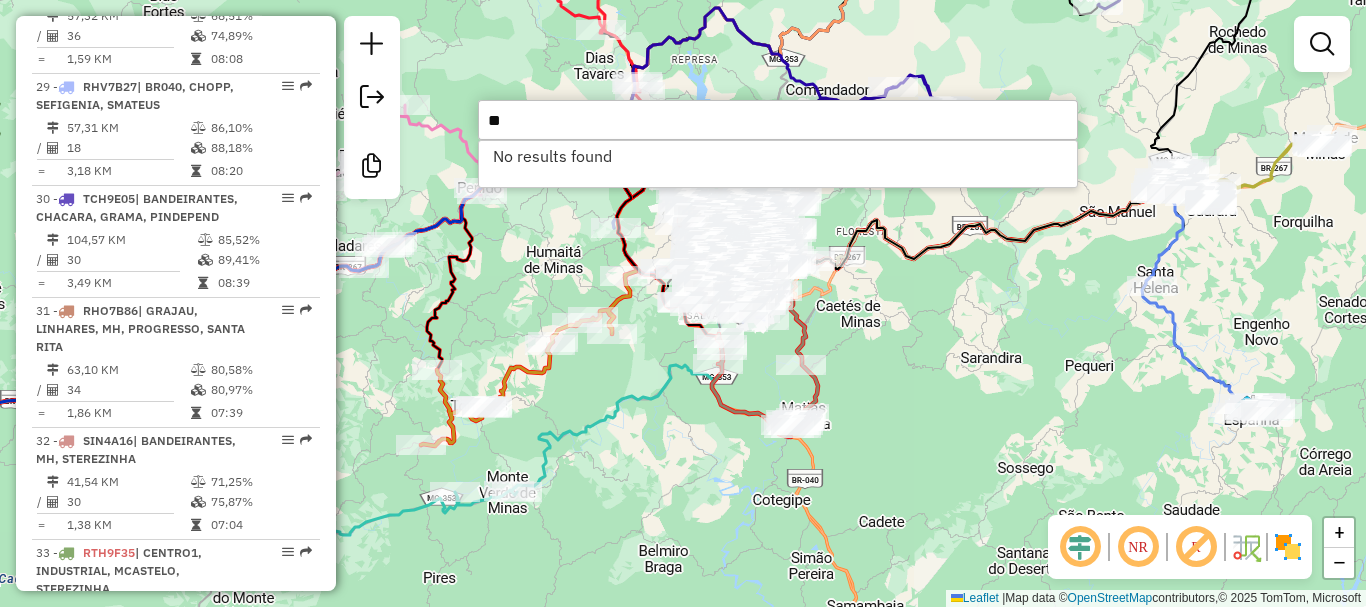 type on "*" 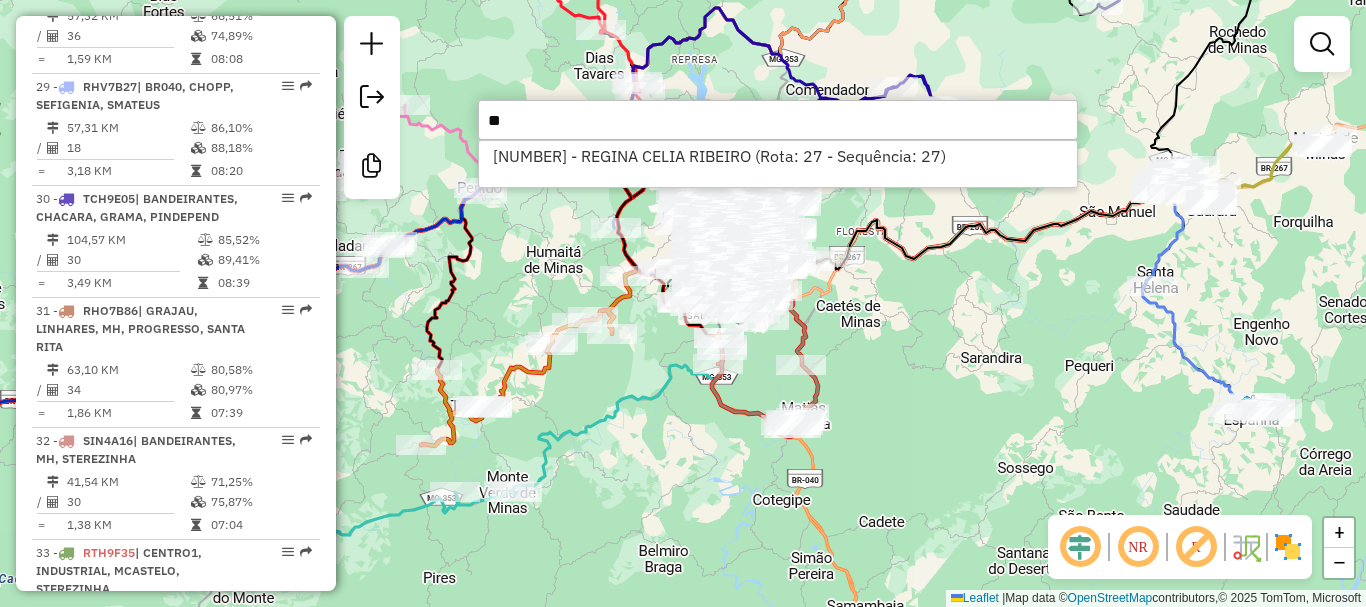 type on "*" 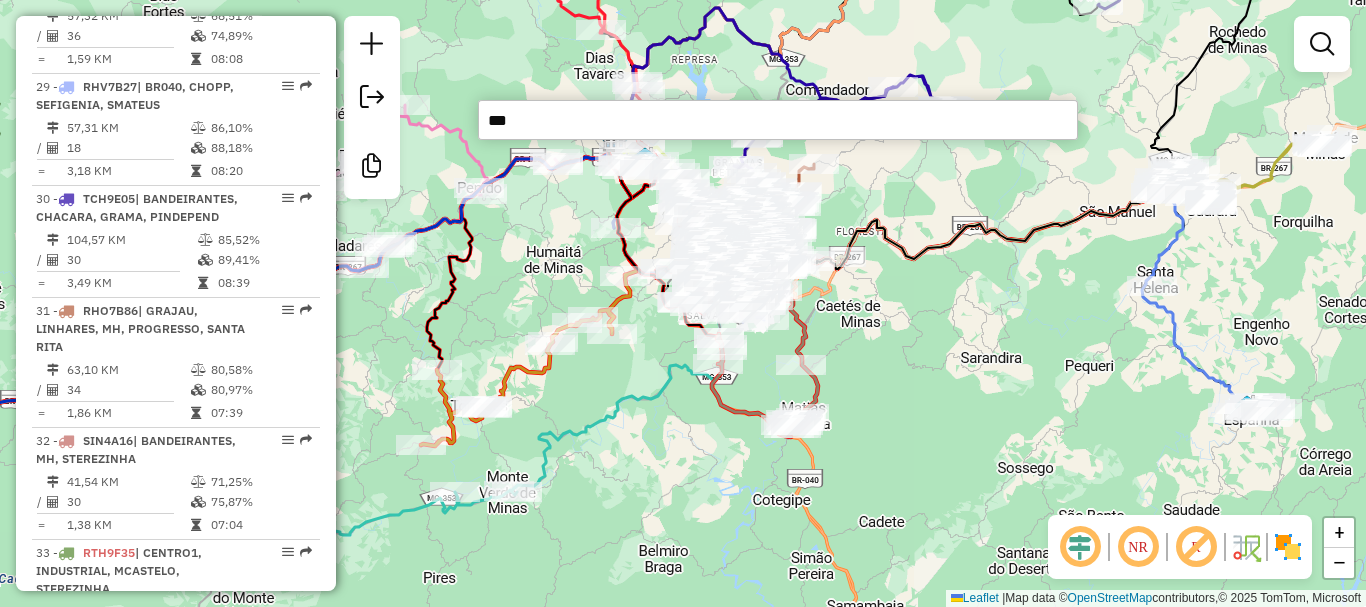type on "****" 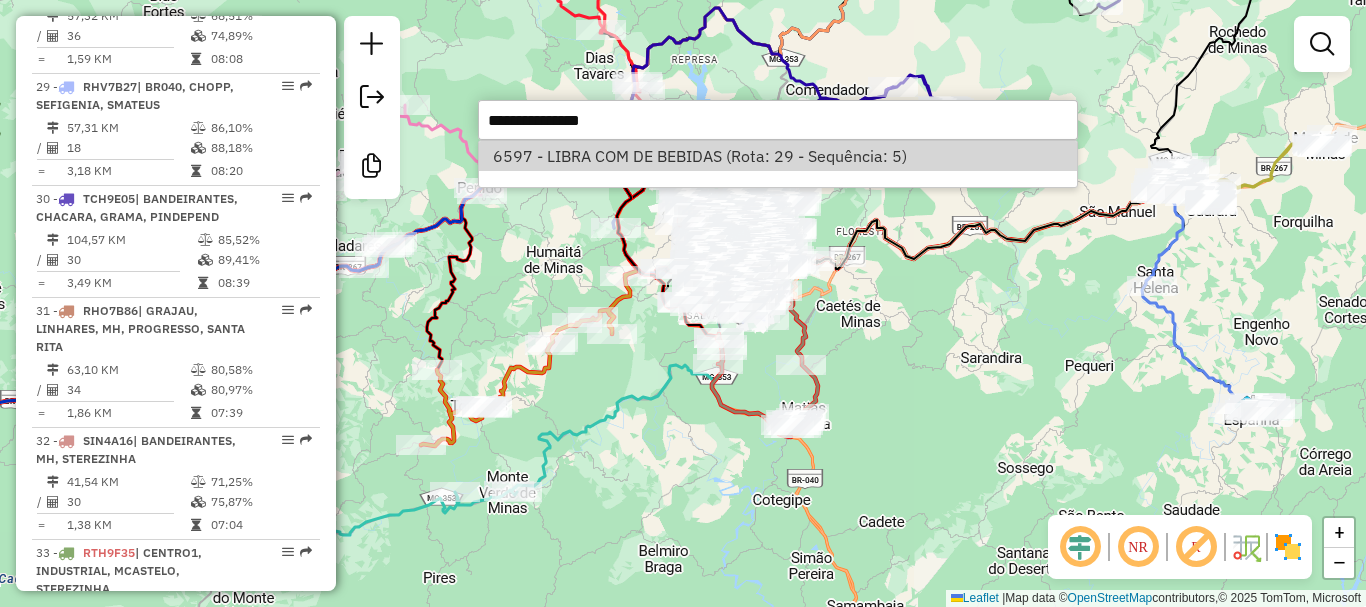 select on "*********" 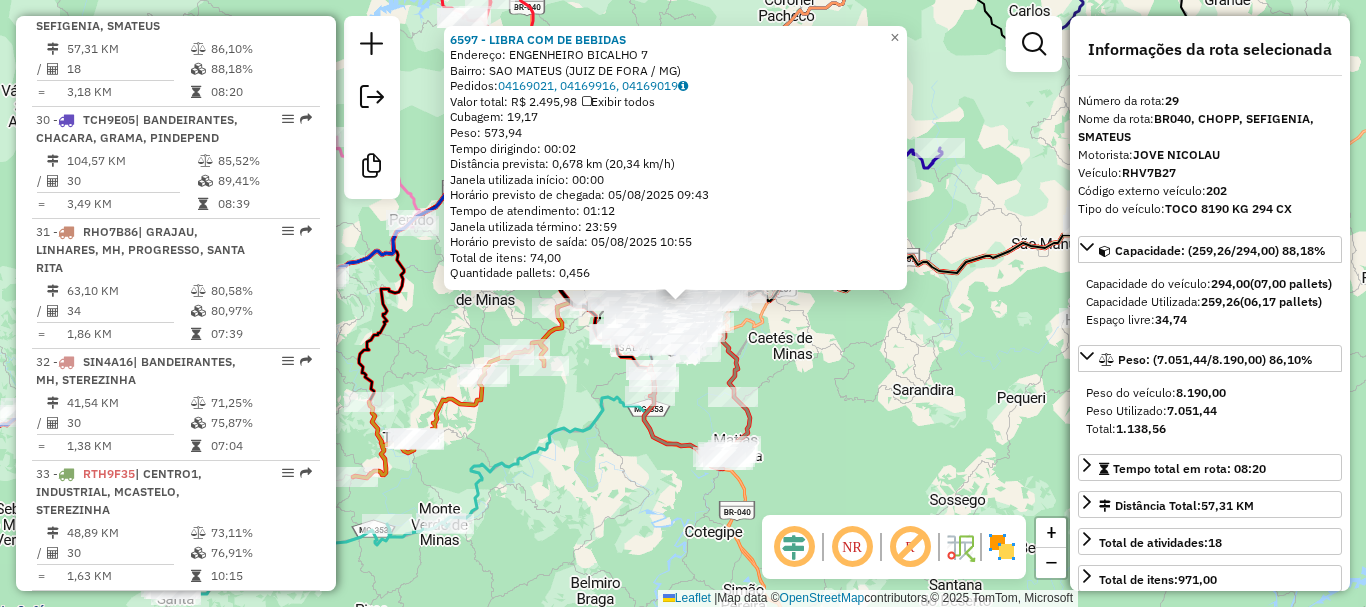 scroll, scrollTop: 3888, scrollLeft: 0, axis: vertical 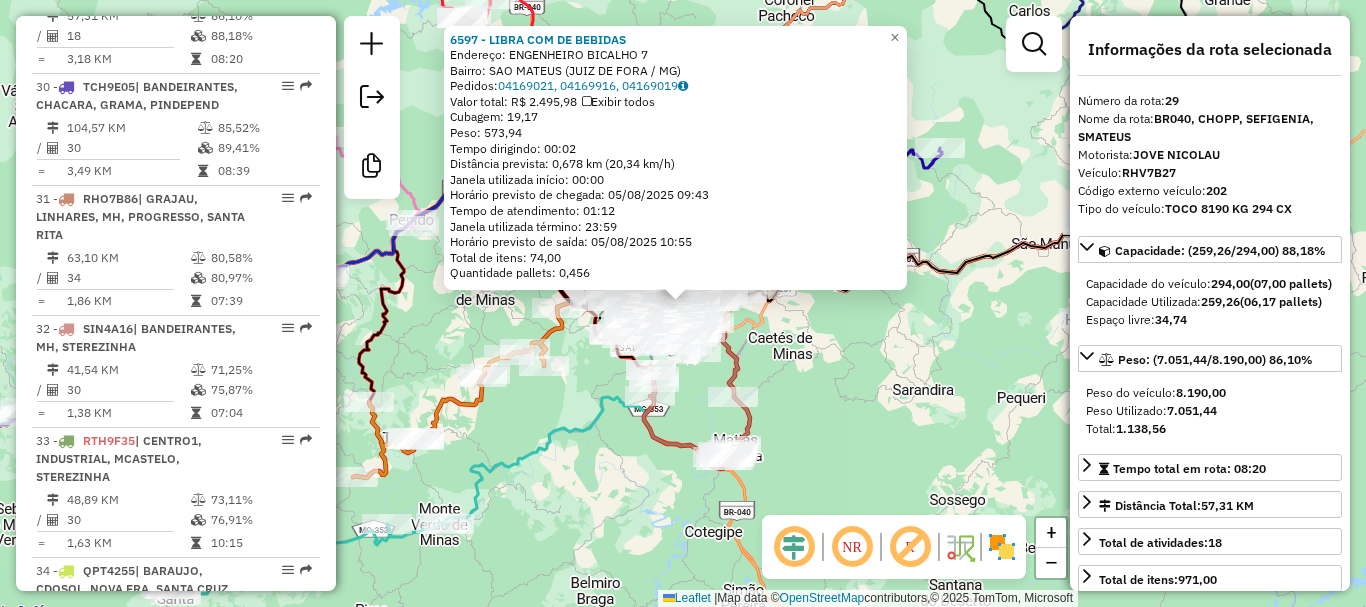 click on "[NUMBER] - LIBRA COM DE BEBIDAS Endereço: ENGENHEIRO BICALHO [NUMBER] Bairro: SAO MATEUS ([CITY] / [STATE]) Pedidos: [ORDER_ID], [ORDER_ID], [ORDER_ID] Valor total: R$ [PRICE] Exibir todos Cubagem: [NUMBER] Peso: [NUMBER] Tempo dirigindo: [TIME] Distância prevista: [DISTANCE] km ([SPEED] km/h) Janela utilizada início: [TIME] Horário previsto de chegada: [DATE] [TIME] Tempo de atendimento: [TIME] Janela utilizada término: [TIME] Horário previsto de saída: [DATE] [TIME] Total de itens: [NUMBER] Quantidade pallets: [NUMBER] × Janela de atendimento Grade de atendimento Capacidade Transportadoras Veículos Cliente Pedidos Rotas Selecione os dias de semana para filtrar as janelas de atendimento Seg Ter Qua Qui Sex Sáb Dom Informe o período da janela de atendimento: De: Até: Filtrar exatamente a janela do cliente Considerar janela de atendimento padrão Selecione os dias de semana para filtrar as grades de atendimento Seg Ter Qua Qui Sex Sáb Dom Peso mínimo: De: De:" 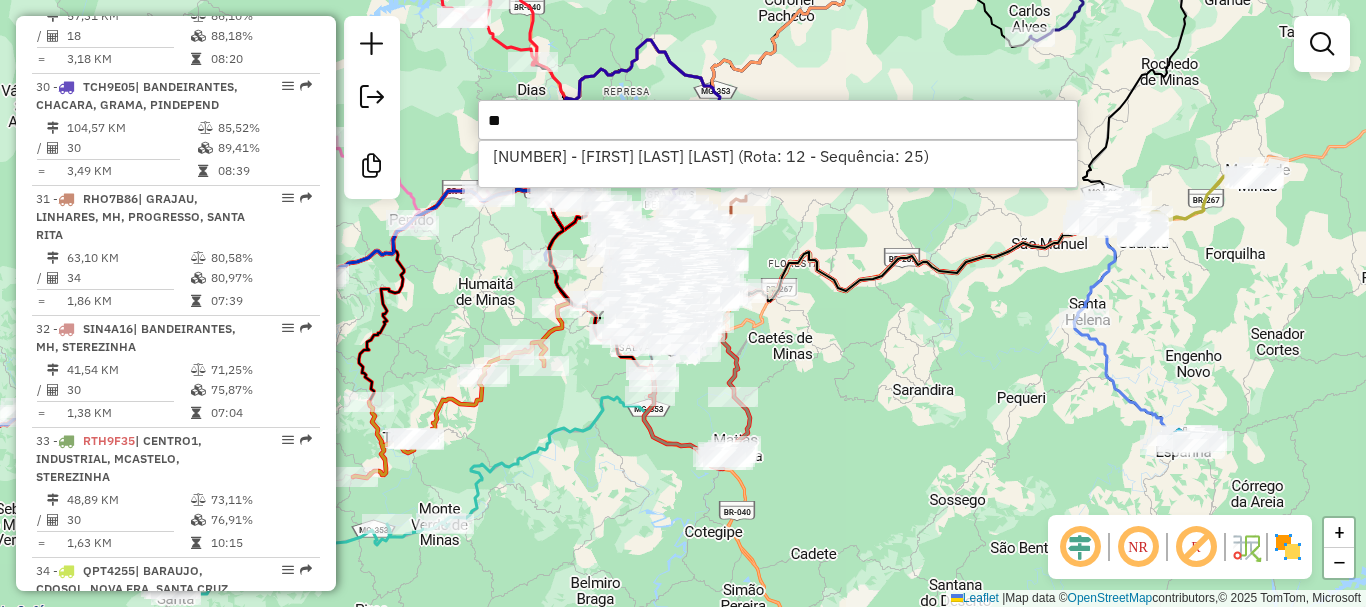 type on "*" 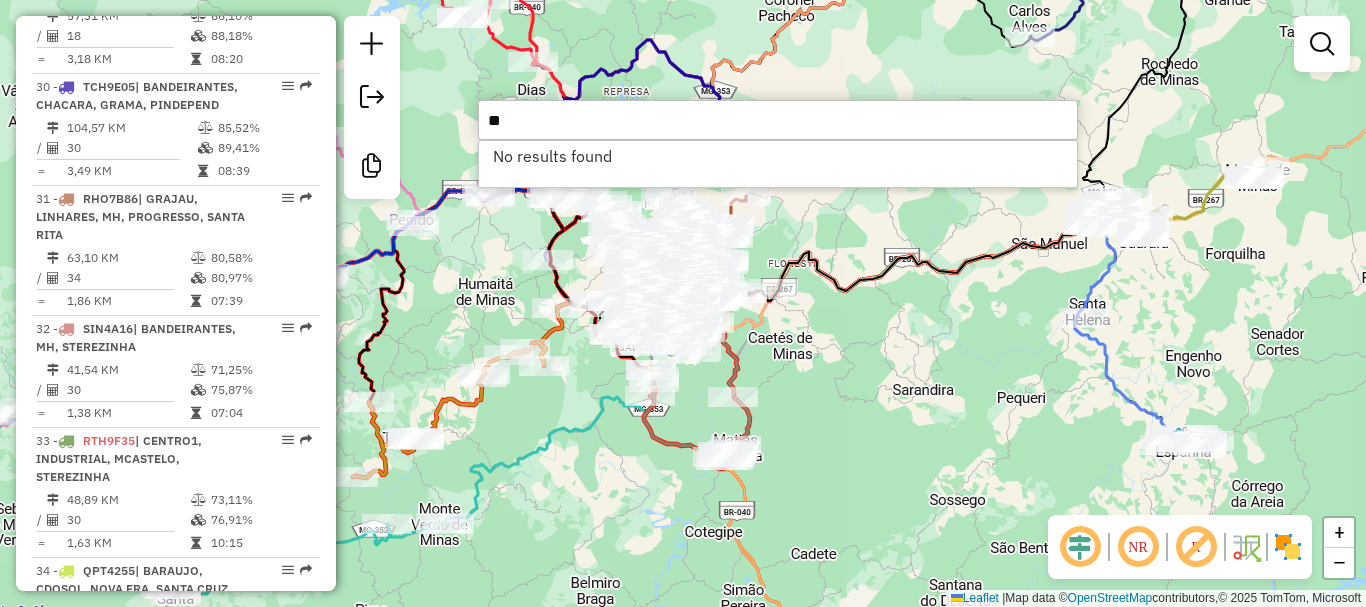 type on "*" 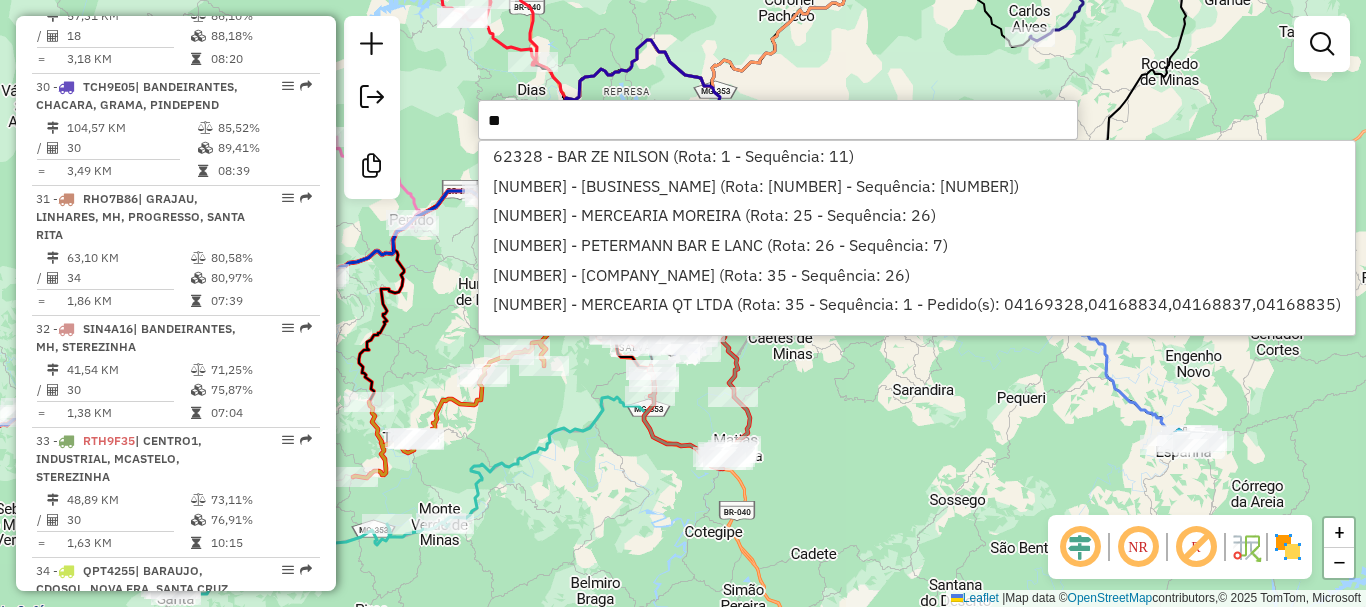 type on "*" 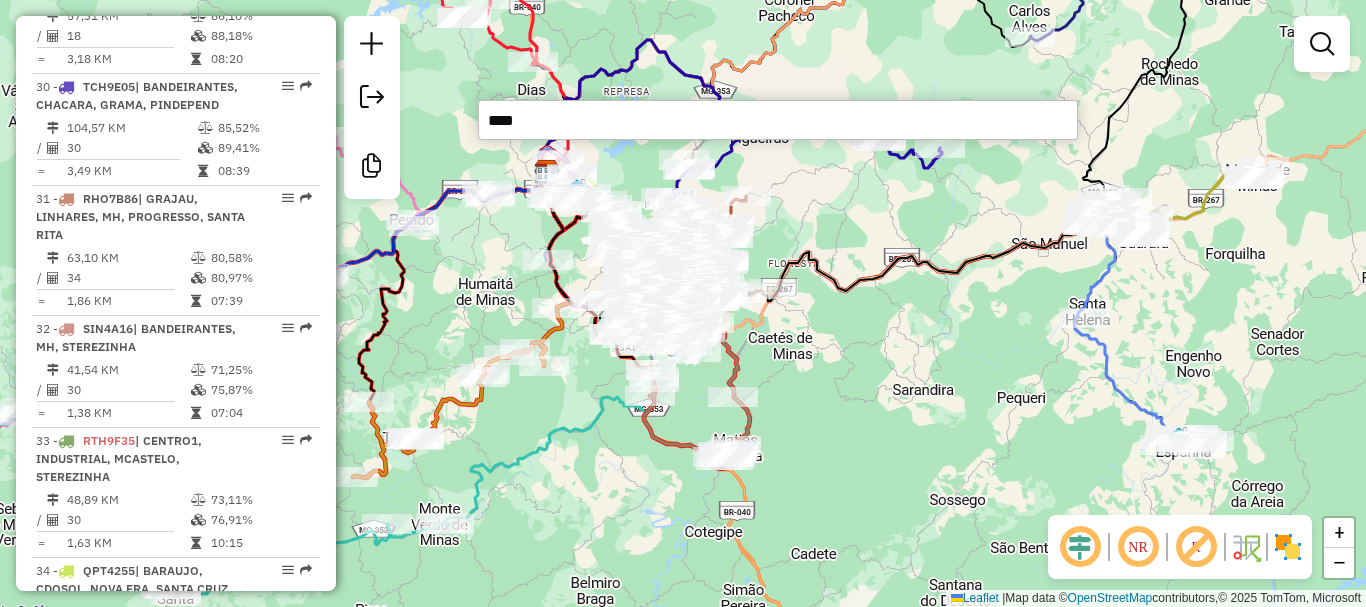 type on "*****" 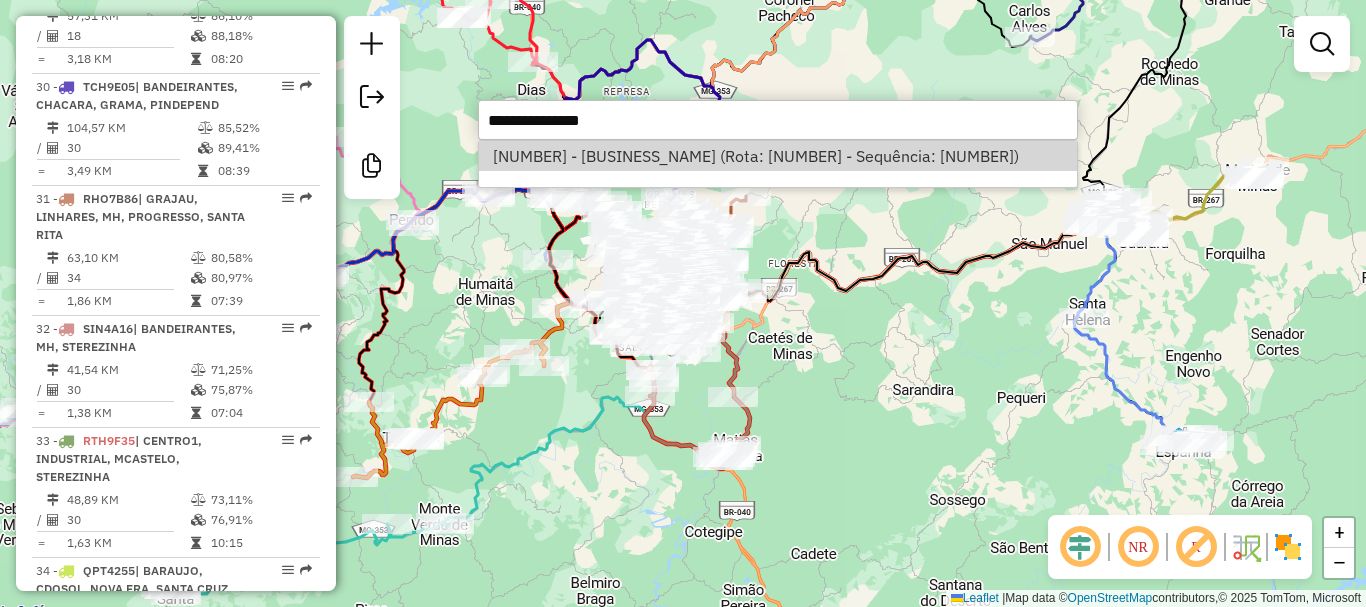 select on "*********" 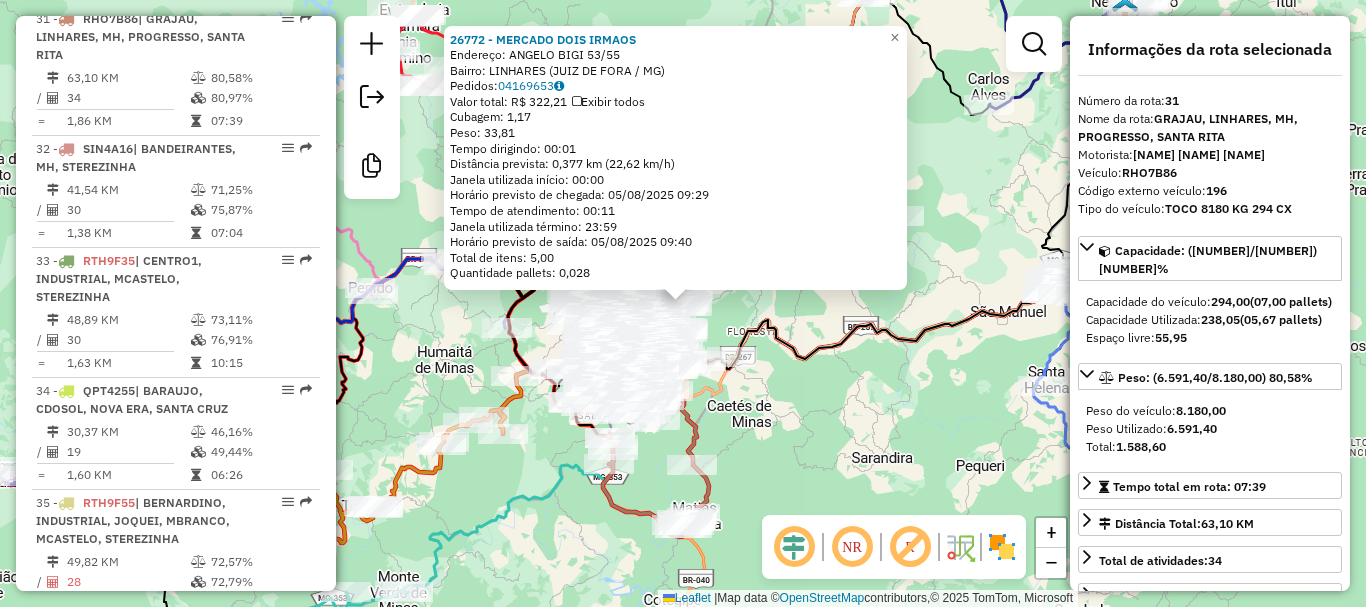 scroll, scrollTop: 4130, scrollLeft: 0, axis: vertical 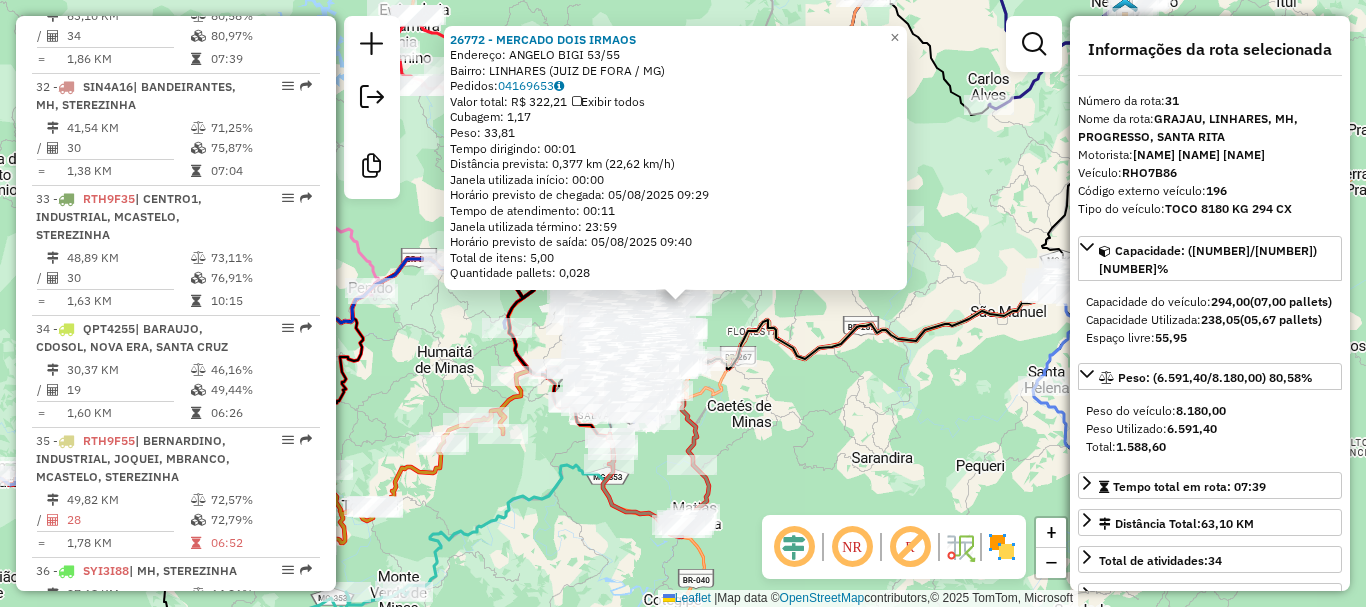 click on "[NUMBER] - [NAME] Endereço: [NAME] [NUMBER] Bairro: [NAME] ([CITY] / [STATE]) Pedidos: [ORDER_ID] Valor total: R$ [PRICE] Exibir todos Cubagem: [CUBAGE] Peso: [WEIGHT] Tempo dirigindo: [TIME] Distância prevista: [DISTANCE] km ([SPEED] km/h) Janela utilizada início: [TIME] Horário previsto de chegada: [DATE] [TIME] Tempo de atendimento: [TIME] Janela utilizada término: [TIME] Horário previsto de saída: [DATE] [TIME] Total de itens: [ITEMS] Quantidade pallets: [PALLETS] × Janela de atendimento Grade de atendimento Capacidade Transportadoras Veículos Cliente Pedidos Rotas Selecione os dias de semana para filtrar as janelas de atendimento Seg Ter Qua Qui Sex Sáb Dom Informe o período da janela de atendimento: De: Até: Filtrar exatamente a janela do cliente Considerar janela de atendimento padrão Selecione os dias de semana para filtrar as grades de atendimento Seg Ter Qua Qui Sex Sáb Dom Considerar clientes sem dia de atendimento cadastrado +" 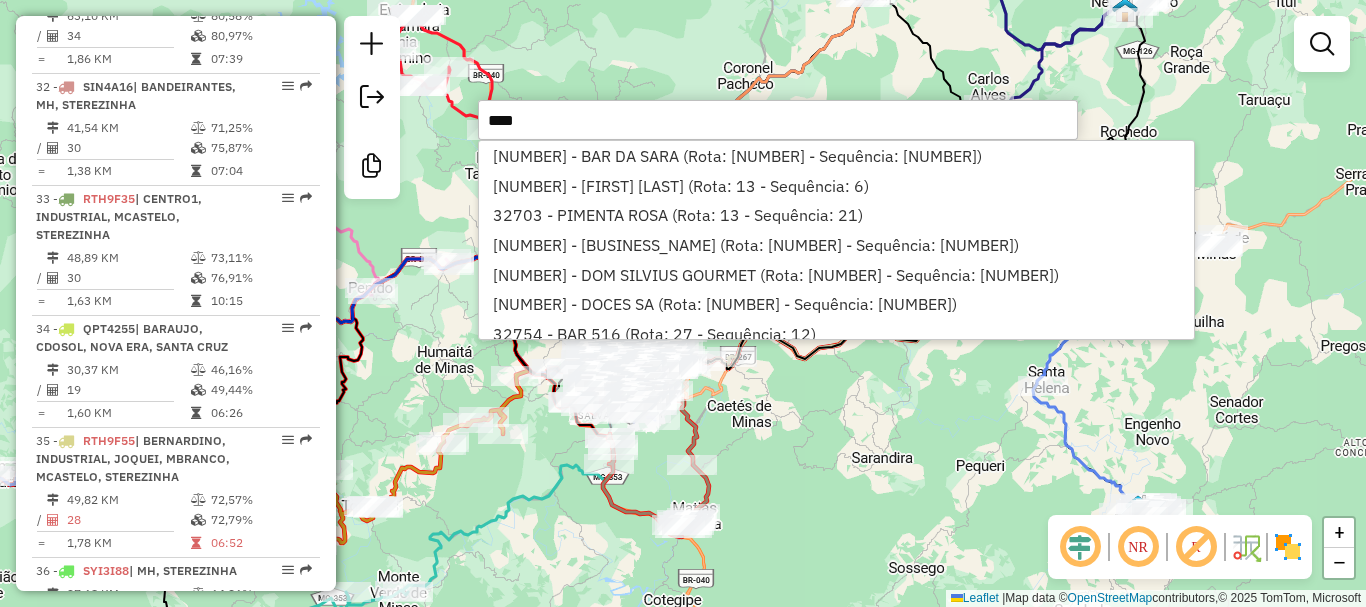 type on "*****" 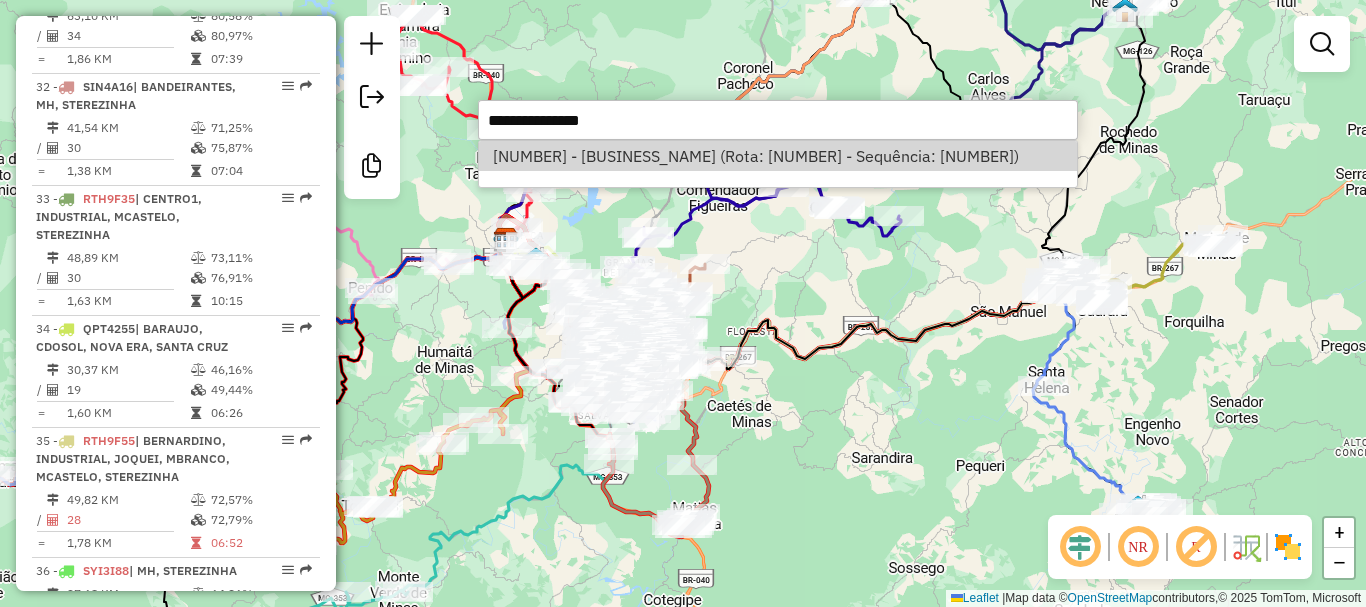 select on "*********" 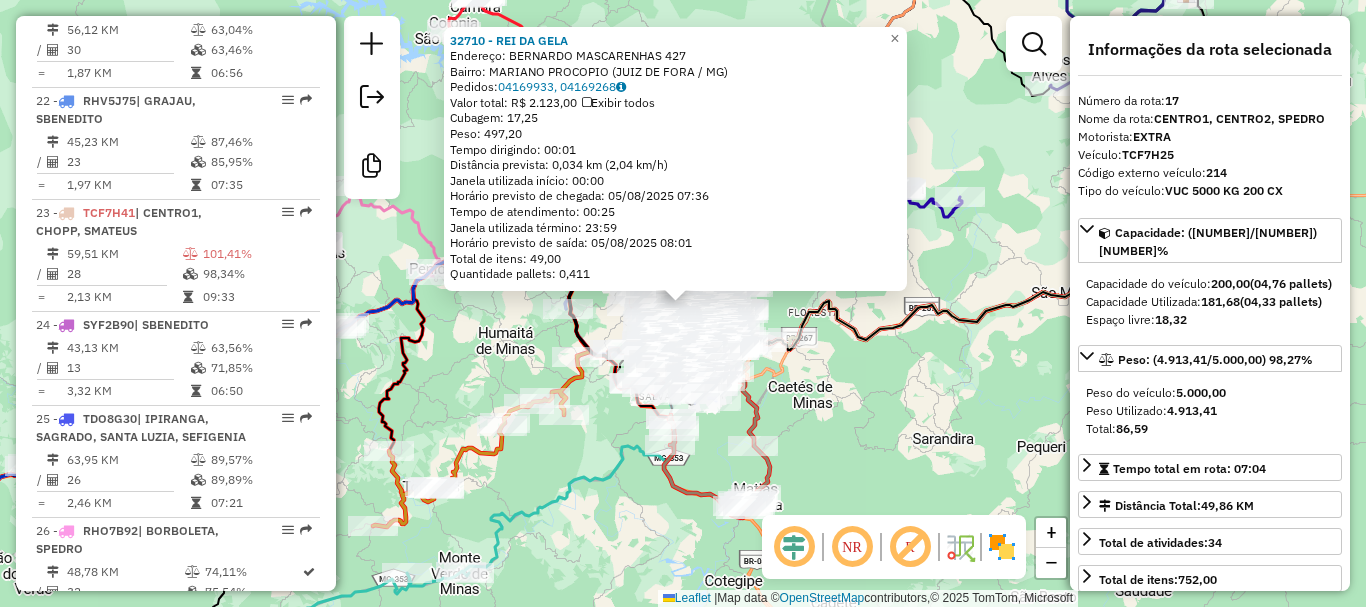 scroll, scrollTop: 2508, scrollLeft: 0, axis: vertical 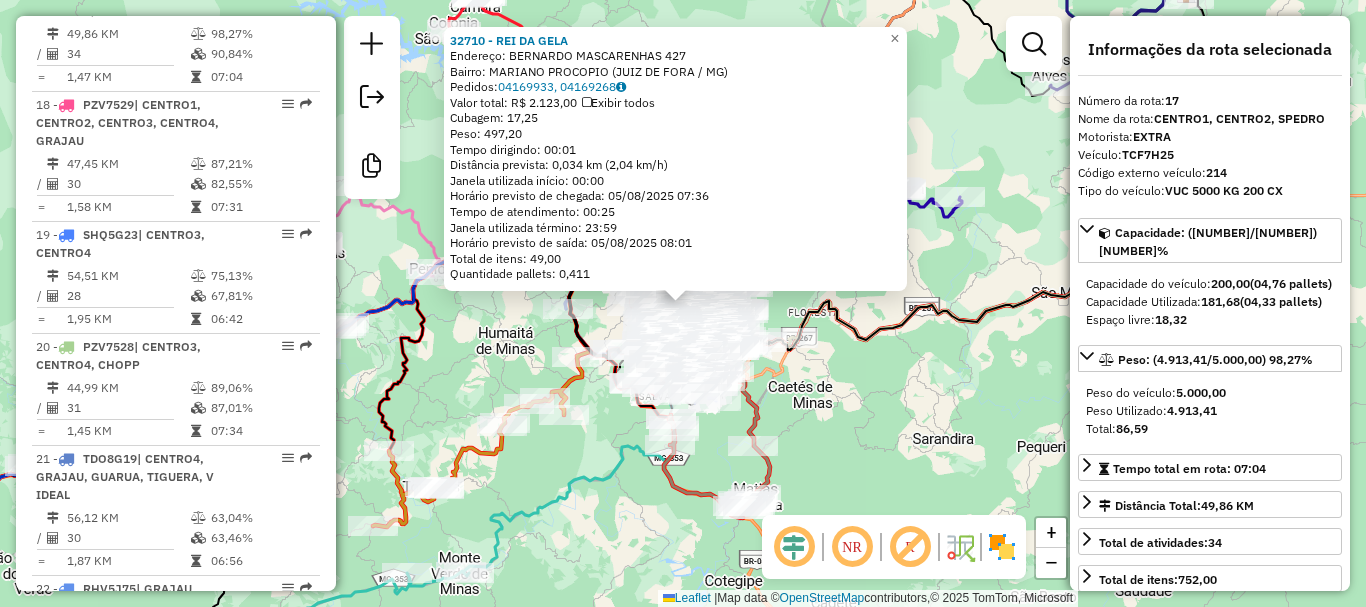 click on "[NUMBER] - [NAME]  Endereço:  [STREET] [NUMBER]   Bairro: [NEIGHBORHOOD] ([CITY] / [STATE])   Pedidos:  [ORDER_ID], [ORDER_ID]   Valor total: R$ 2.123,00   Exibir todos   Cubagem: 17,25  Peso: 497,20  Tempo dirigindo: 00:01   Distância prevista: 0,034 km (2,04 km/h)   Janela utilizada início: 00:00   Horário previsto de chegada: [DATE] [TIME]   Tempo de atendimento: 00:25   Janela utilizada término: 23:59   Horário previsto de saída: [DATE] [TIME]   Total de itens: 49,00   Quantidade pallets: 0,411  × Janela de atendimento Grade de atendimento Capacidade Transportadoras Veículos Cliente Pedidos  Rotas Selecione os dias de semana para filtrar as janelas de atendimento  Seg   Ter   Qua   Qui   Sex   Sáb   Dom  Informe o período da janela de atendimento: De: Até:  Filtrar exatamente a janela do cliente  Considerar janela de atendimento padrão  Selecione os dias de semana para filtrar as grades de atendimento  Seg   Ter   Qua   Qui   Sex   Sáb   Dom   Peso mínimo:   Peso máximo:  De:" 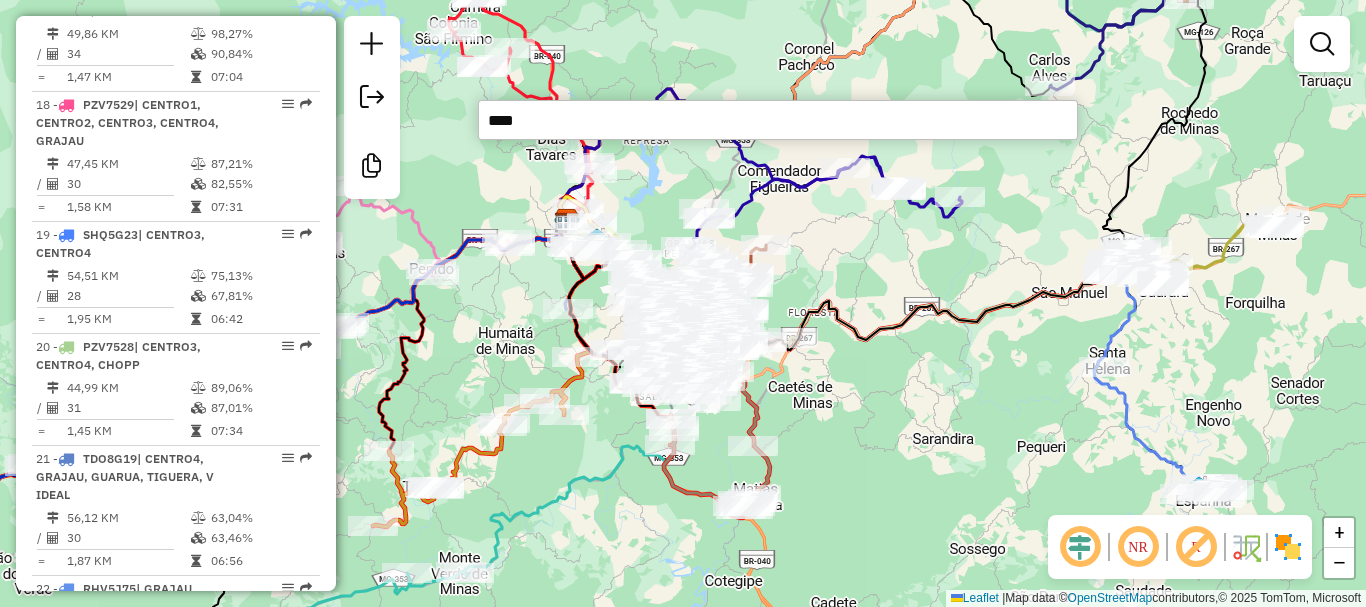 type on "*****" 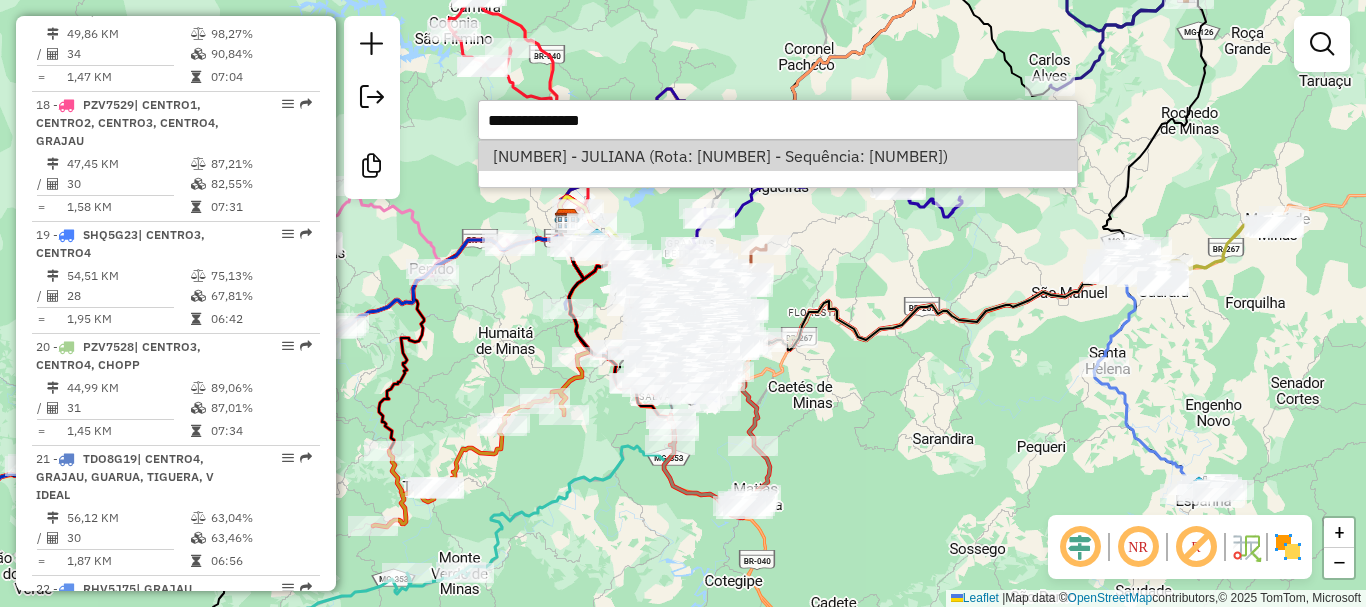 select on "*********" 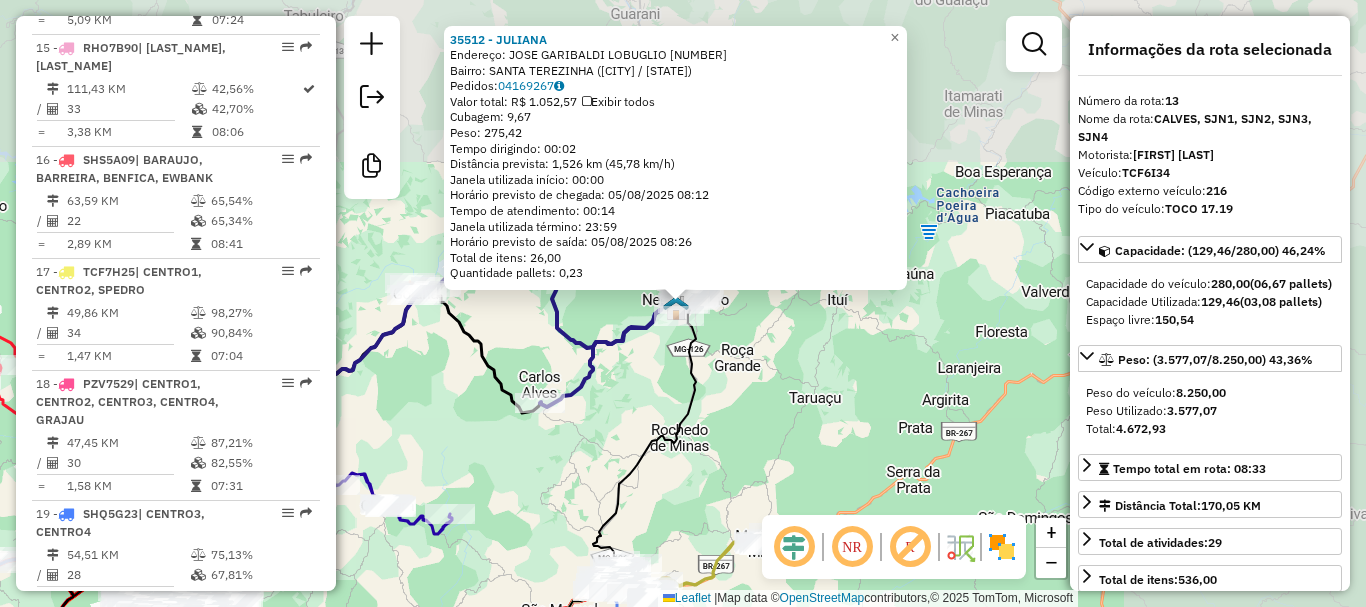 scroll, scrollTop: 2078, scrollLeft: 0, axis: vertical 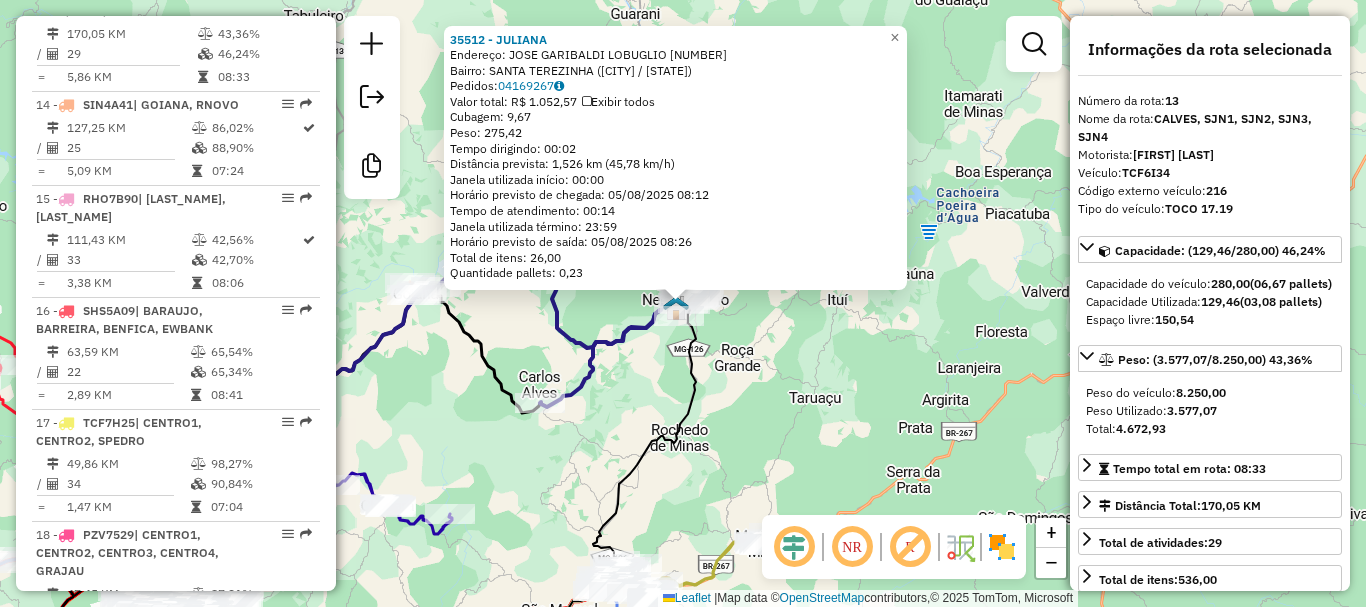click on "[NUMBER] - [BUSINESS_NAME] Endereço:  [FULL_NAME] [NUMBER]   Bairro: [NEIGHBORHOOD] ([CITY] / [STATE])   Pedidos:  [ORDER_ID]   Valor total: [CURRENCY] [PRICE]   Exibir todos   Cubagem: [CUBAGE]  Peso: [WEIGHT]  Tempo dirigindo: [TIME]   Distância prevista: [DISTANCE] ([SPEED])   Janela utilizada início: [TIME]   Horário previsto de chegada: [DATE] [TIME]   Tempo de atendimento: [TIME]   Janela utilizada término: [TIME]   Horário previsto de saída: [DATE] [TIME]   Total de itens: [ITEMS]   Quantidade pallets: [PALLETS]  × Janela de atendimento Grade de atendimento Capacidade Transportadoras Veículos Cliente Pedidos  Rotas Selecione os dias de semana para filtrar as janelas de atendimento  Seg   Ter   Qua   Qui   Sex   Sáb   Dom  Informe o período da janela de atendimento: De: [TIME] Até: [TIME]  Filtrar exatamente a janela do cliente  Considerar janela de atendimento padrão  Selecione os dias de semana para filtrar as grades de atendimento  Seg   Ter   Qua   Qui   Sex   Sáb   Dom   Peso mínimo: [WEIGHT]   Peso máximo: [WEIGHT]   De: [TIME]  De: [TIME]" 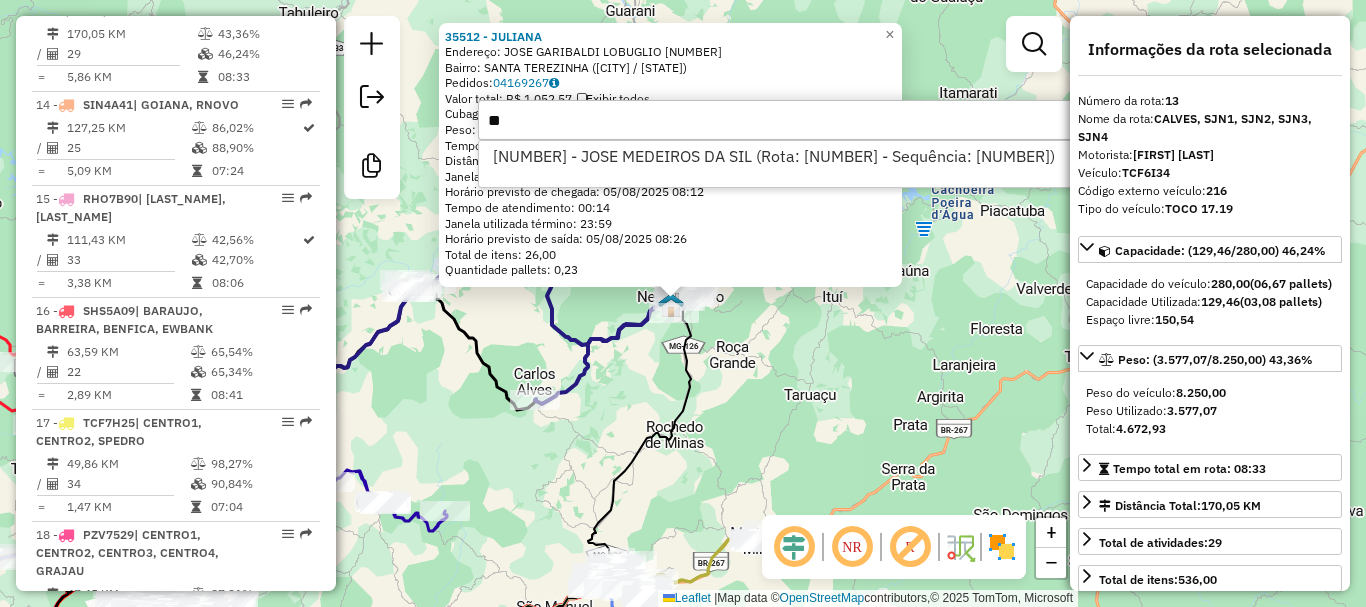 type on "*" 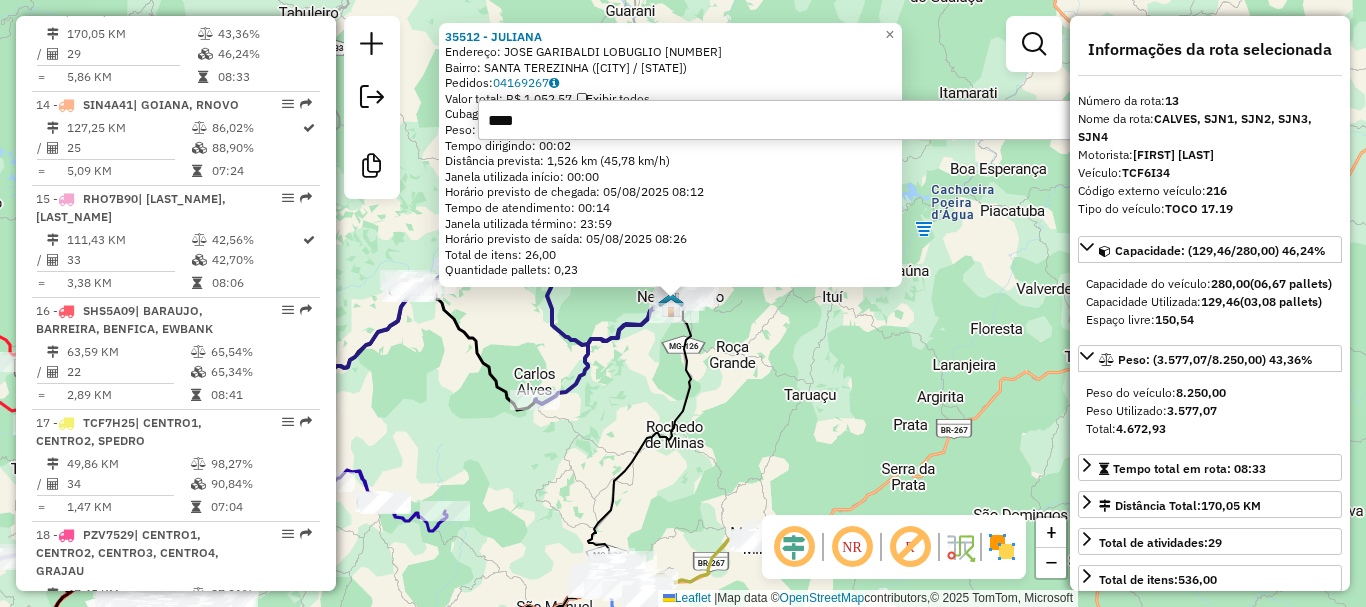 type on "*****" 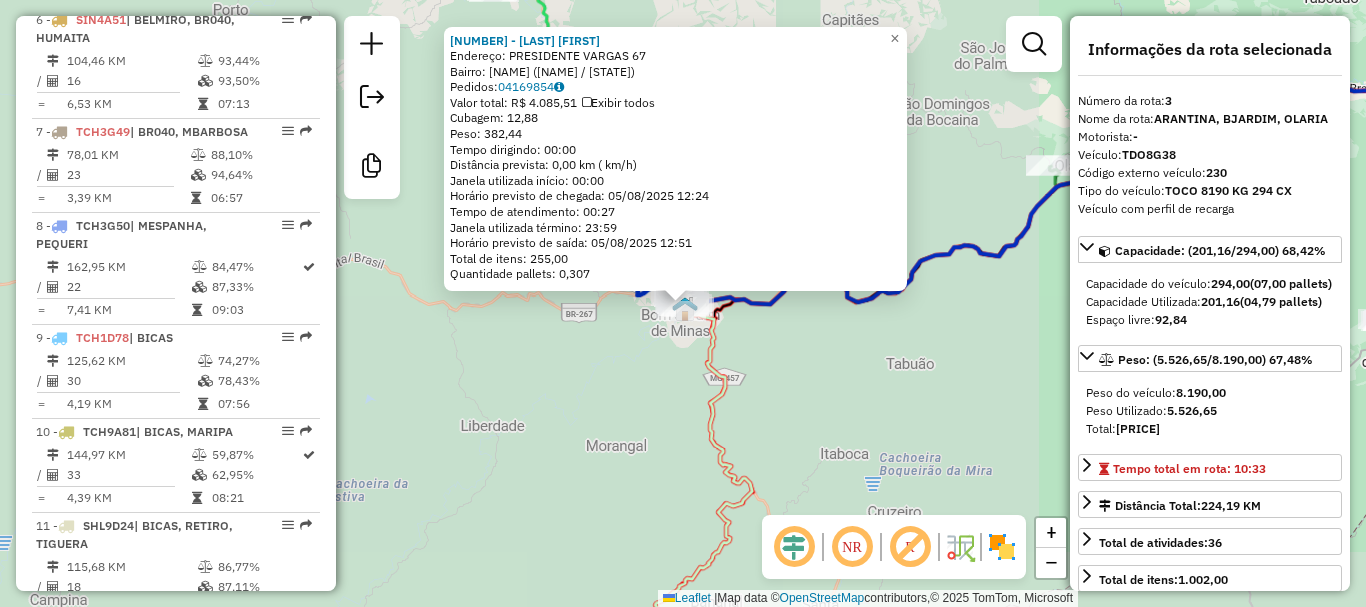 scroll, scrollTop: 994, scrollLeft: 0, axis: vertical 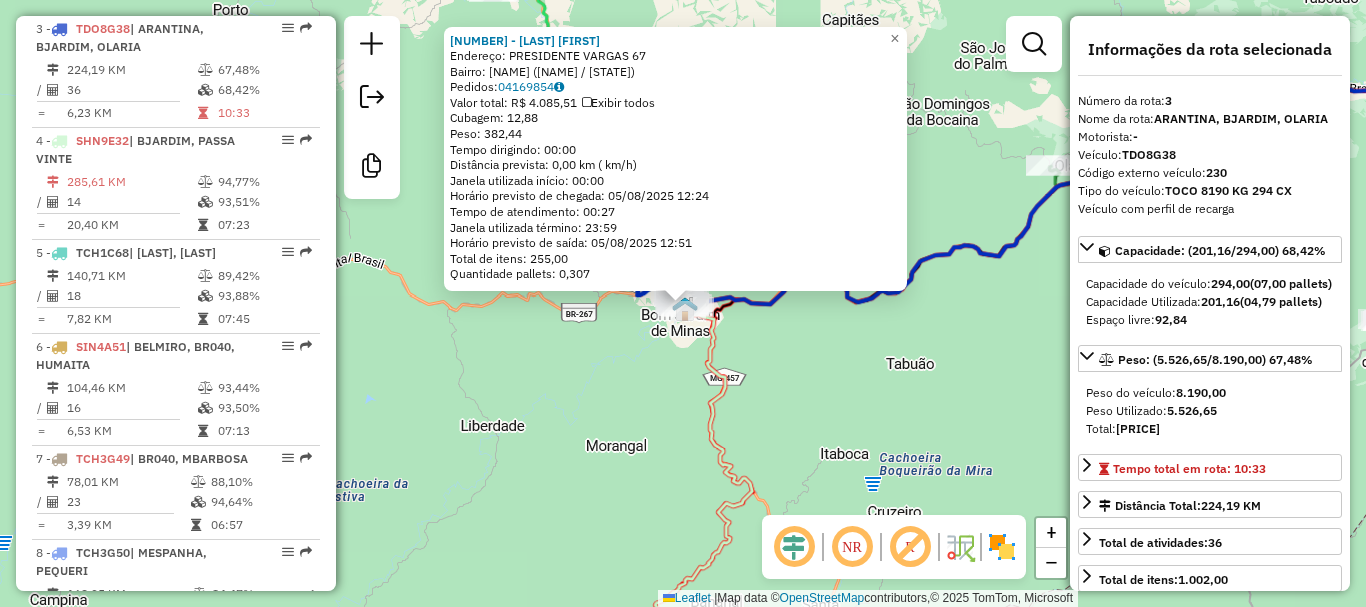 click on "[NUMBER] - [LAST] [LAST]  Endereço:  [LAST] [LAST] [NUMBER]   Bairro: [CITY] ([CITY] / [STATE])   Pedidos:  04169854   Valor total: R$ 4.085,51   Exibir todos   Cubagem: 12,88  Peso: 382,44  Tempo dirigindo: 00:00   Distância prevista: 0,00 km ( km/h)   Janela utilizada início: 00:00   Horário previsto de chegada: 05/08/2025 12:24   Tempo de atendimento: 00:27   Janela utilizada término: 23:59   Horário previsto de saída: 05/08/2025 12:51   Total de itens: 255,00   Quantidade pallets: 0,307  × Janela de atendimento Grade de atendimento Capacidade Transportadoras Veículos Cliente Pedidos  Rotas Selecione os dias de semana para filtrar as janelas de atendimento  Seg   Ter   Qua   Qui   Sex   Sáb   Dom  Informe o período da janela de atendimento: De: Até:  Filtrar exatamente a janela do cliente  Considerar janela de atendimento padrão  Selecione os dias de semana para filtrar as grades de atendimento  Seg   Ter   Qua   Qui   Sex   Sáb   Dom   Considerar clientes sem dia de atendimento cadastrado +" 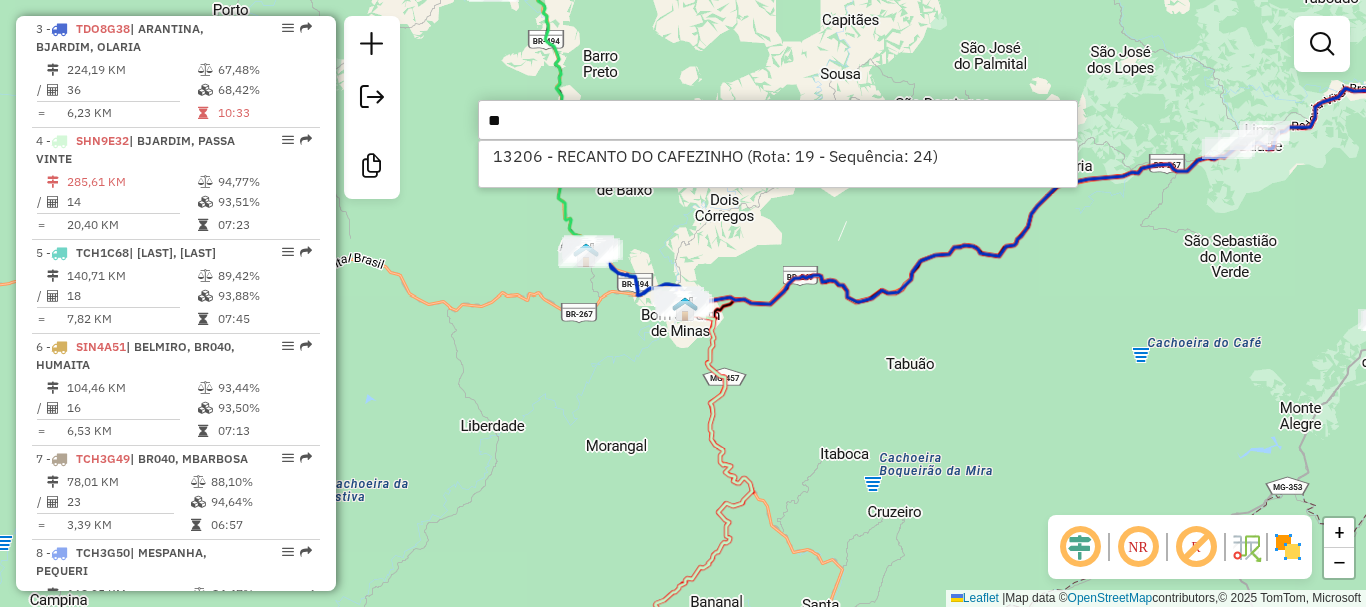 type on "*" 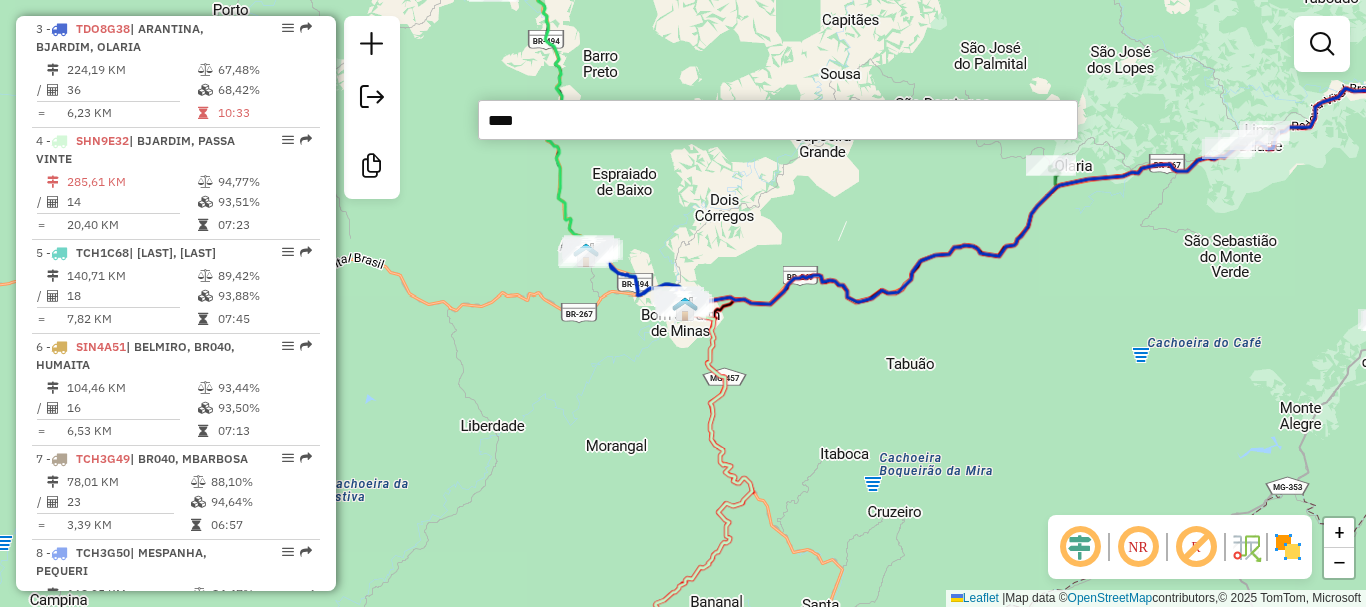 type on "*****" 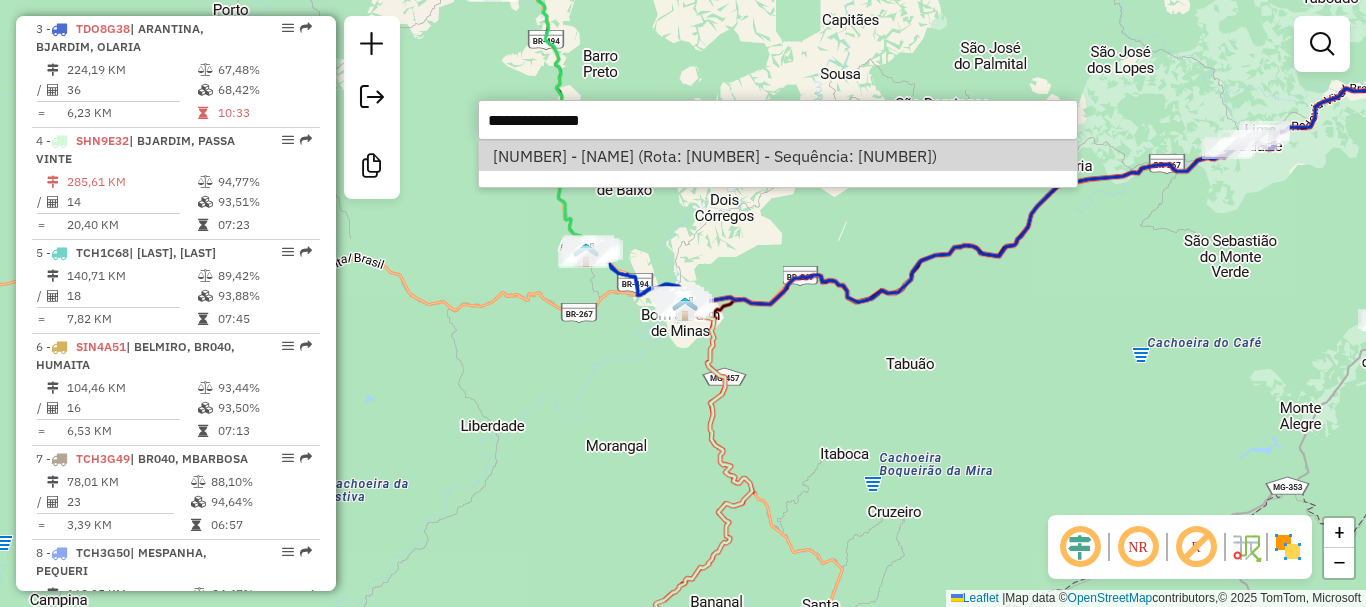 select on "*********" 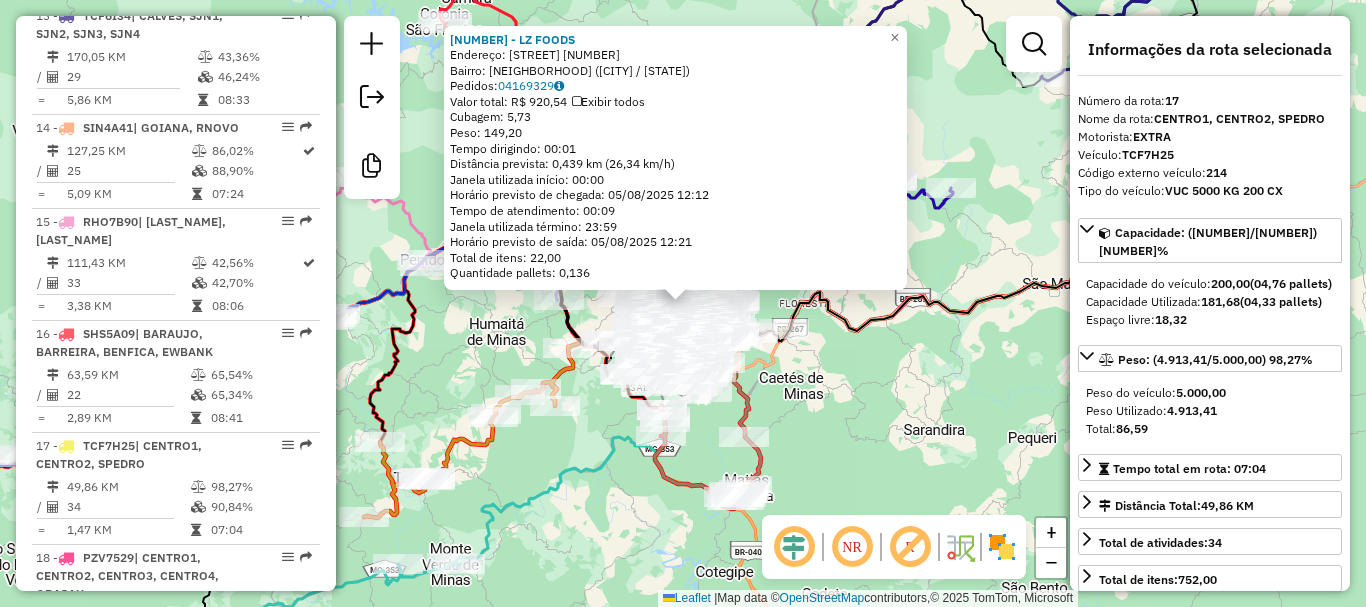 scroll, scrollTop: 2508, scrollLeft: 0, axis: vertical 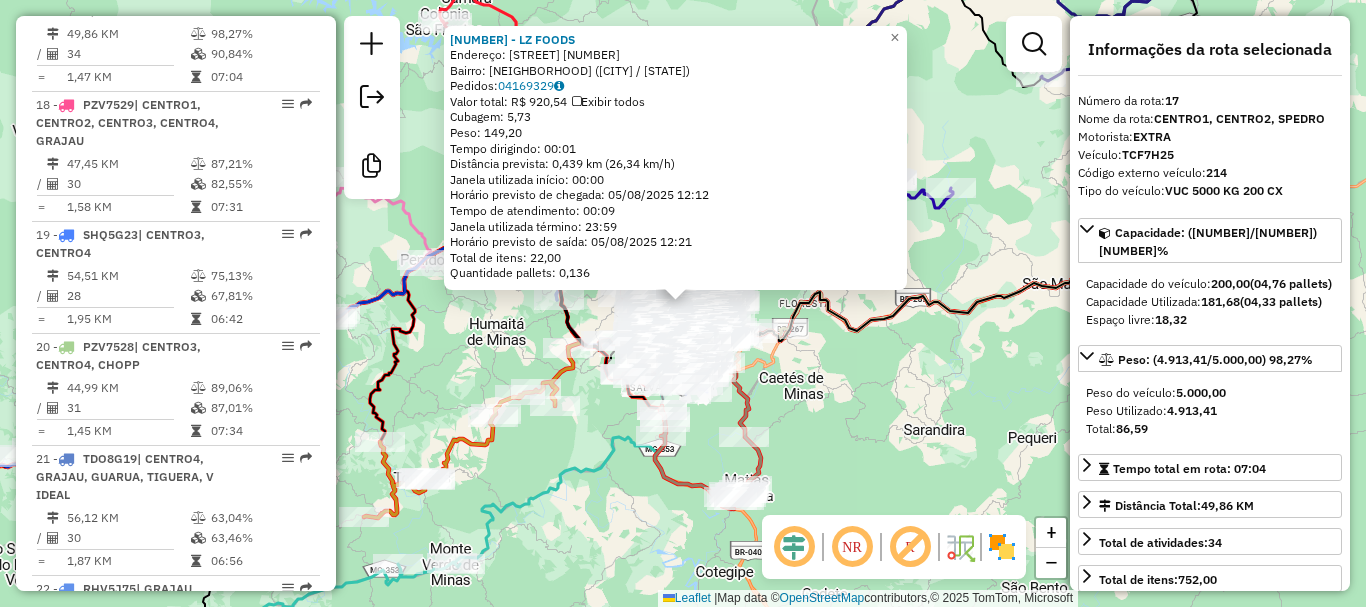 click on "[NUMBER] - [NAME]  Endereço:  [STREET] [NUMBER]   Bairro: [CITY] ([STATE] / MG)   Pedidos:  04169329   Valor total: R$ 920,54   Exibir todos   Cubagem: 5,73  Peso: 149,20  Tempo dirigindo: 00:01   Distância prevista: 0,439 km (26,34 km/h)   Janela utilizada início: 00:00   Horário previsto de chegada: 05/08/2025 12:12   Tempo de atendimento: 00:09   Janela utilizada término: 23:59   Horário previsto de saída: 05/08/2025 12:21   Total de itens: 22,00   Quantidade pallets: 0,136  × Janela de atendimento Grade de atendimento Capacidade Transportadoras Veículos Cliente Pedidos  Rotas Selecione os dias de semana para filtrar as janelas de atendimento  Seg   Ter   Qua   Qui   Sex   Sáb   Dom  Informe o período da janela de atendimento: De: Até:  Filtrar exatamente a janela do cliente  Considerar janela de atendimento padrão  Selecione os dias de semana para filtrar as grades de atendimento  Seg   Ter   Qua   Qui   Sex   Sáb   Dom   Considerar clientes sem dia de atendimento cadastrado" 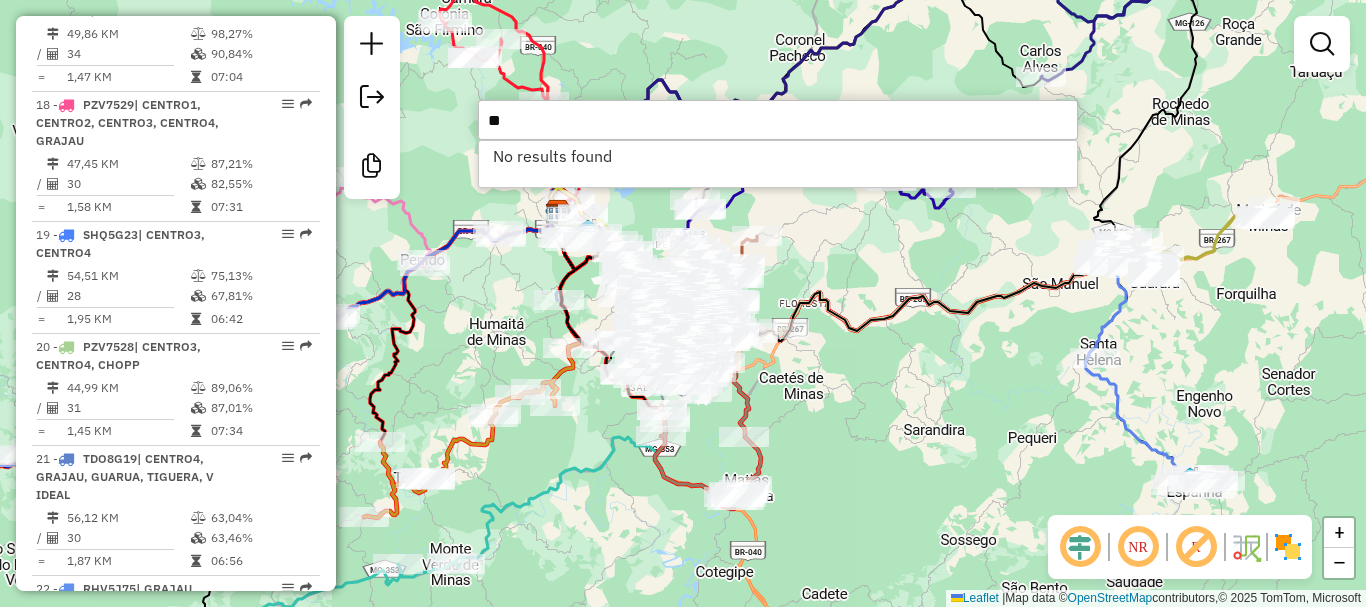 type on "*" 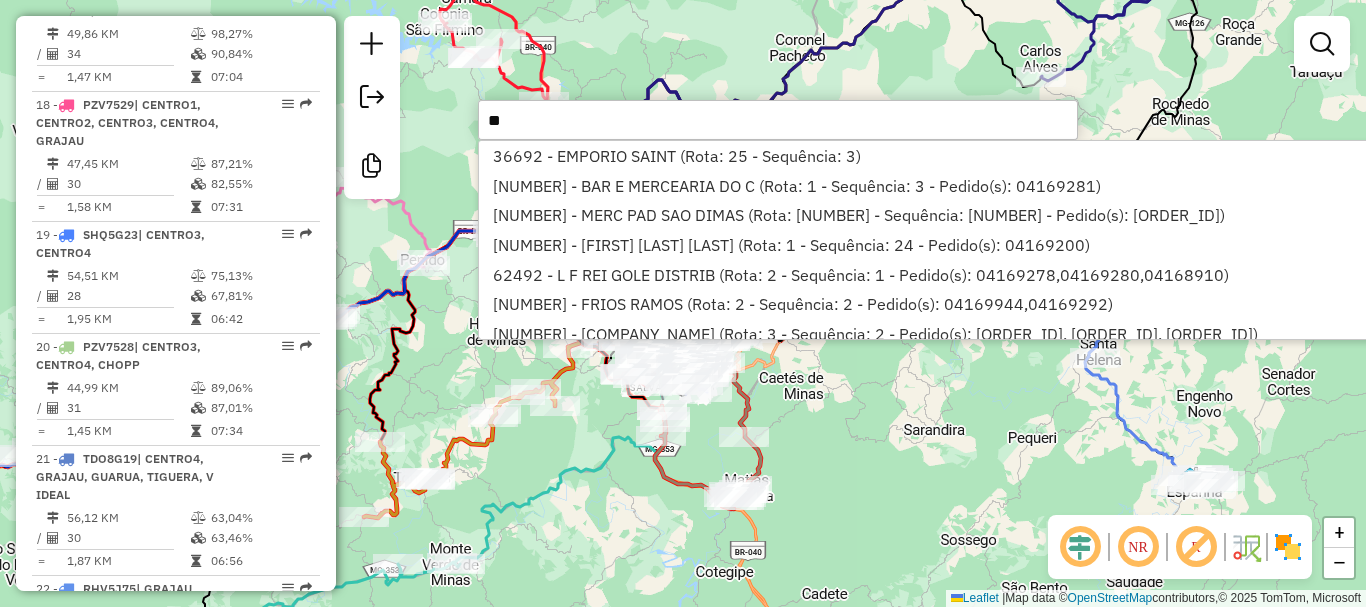 type on "*" 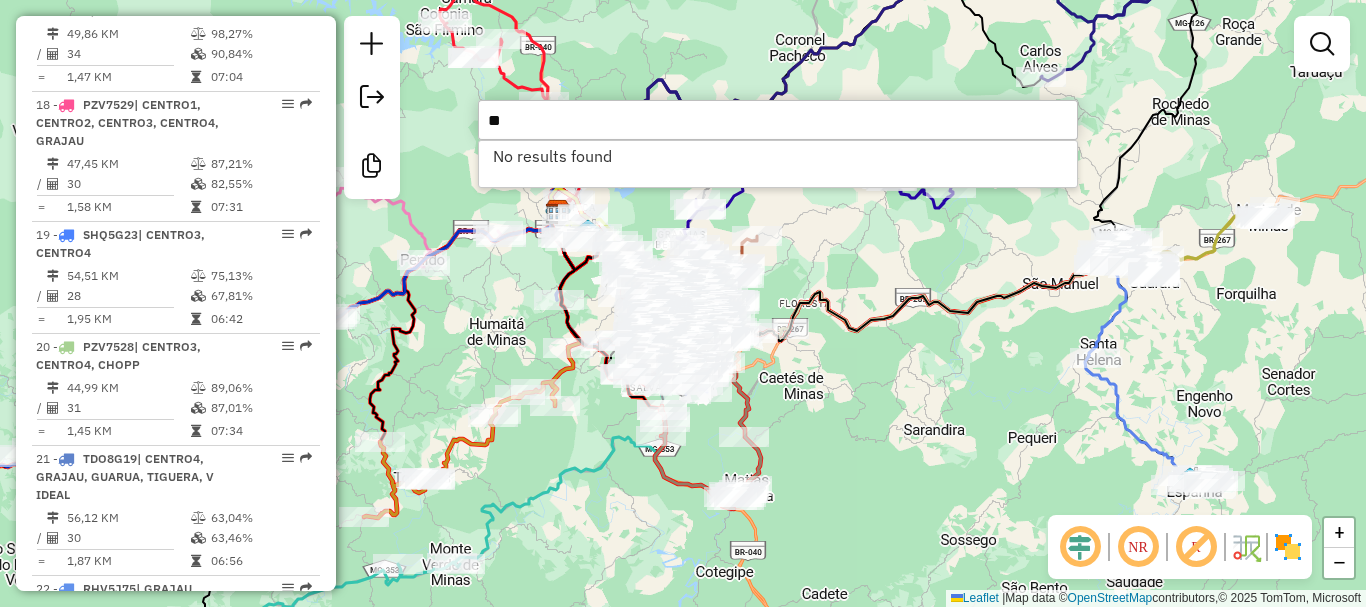 type on "*" 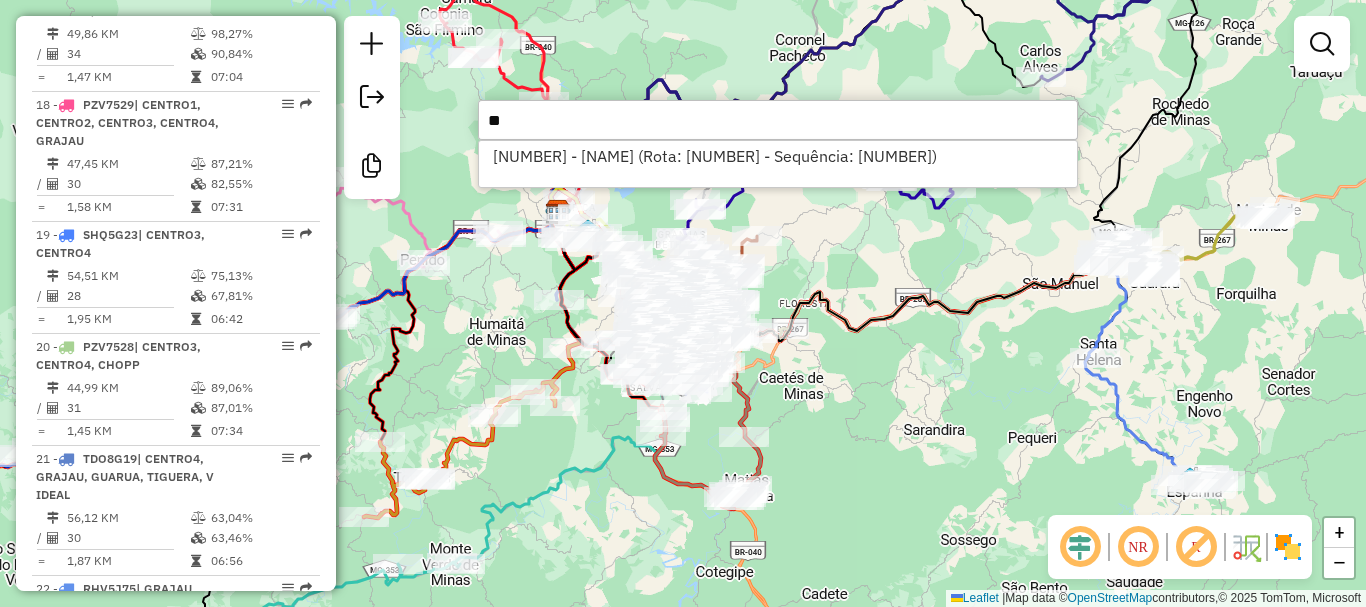 type on "*" 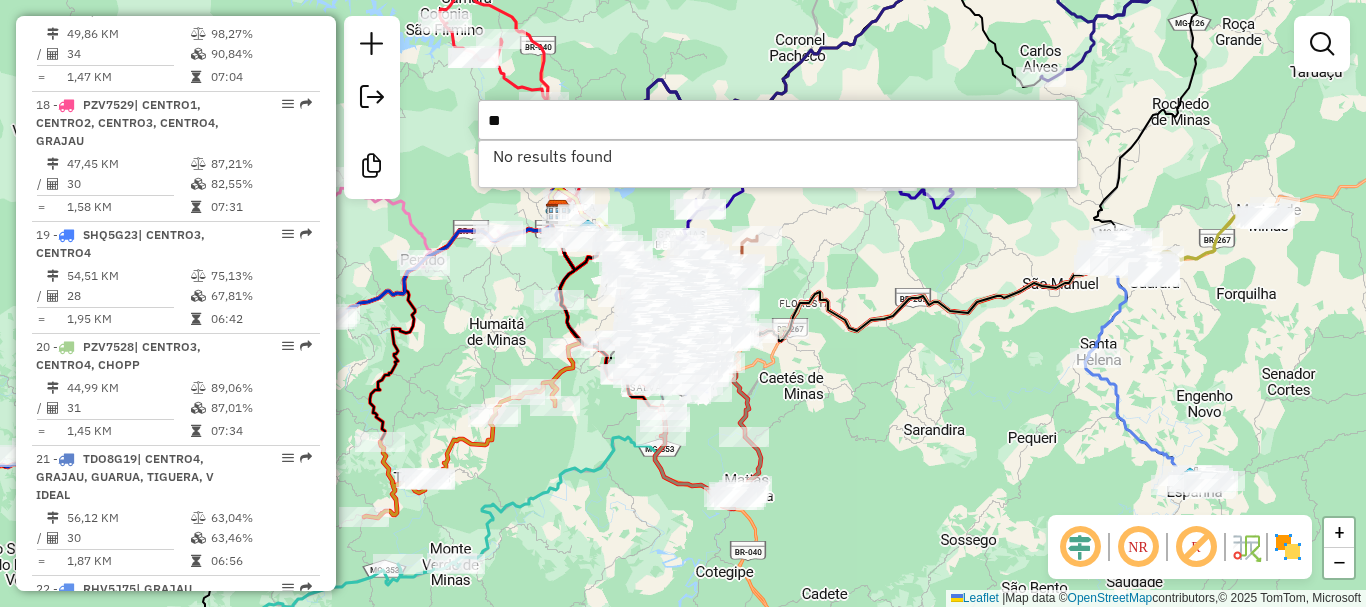 type on "*" 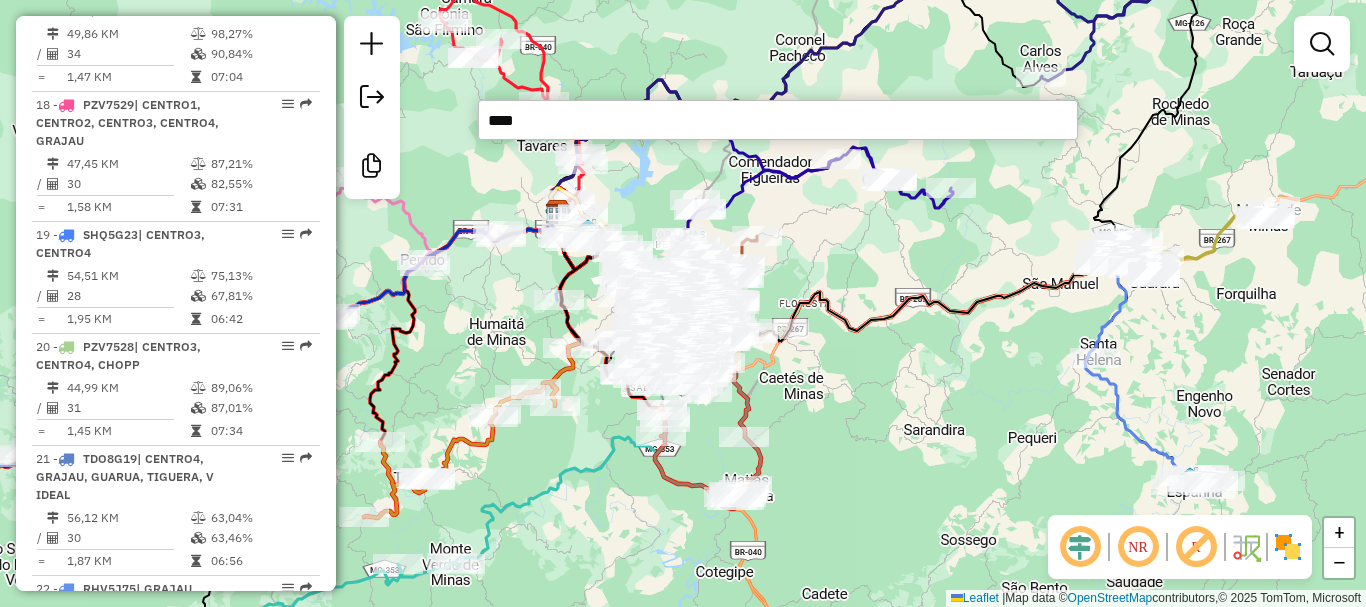 type on "*****" 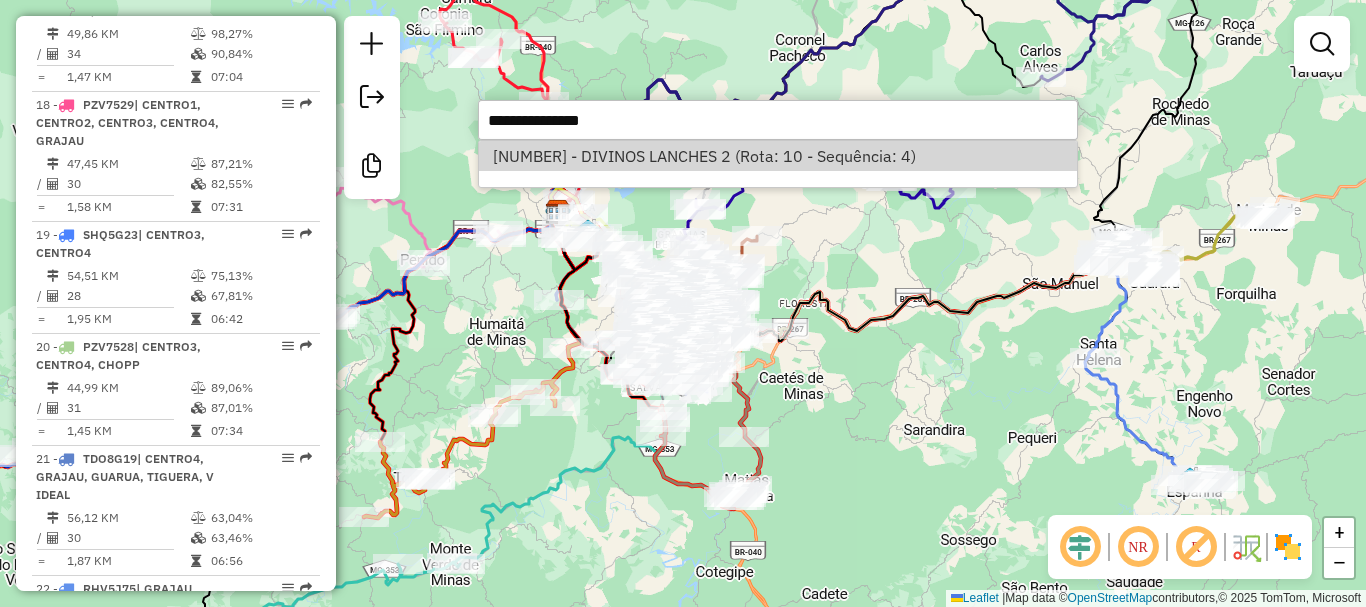 select on "*********" 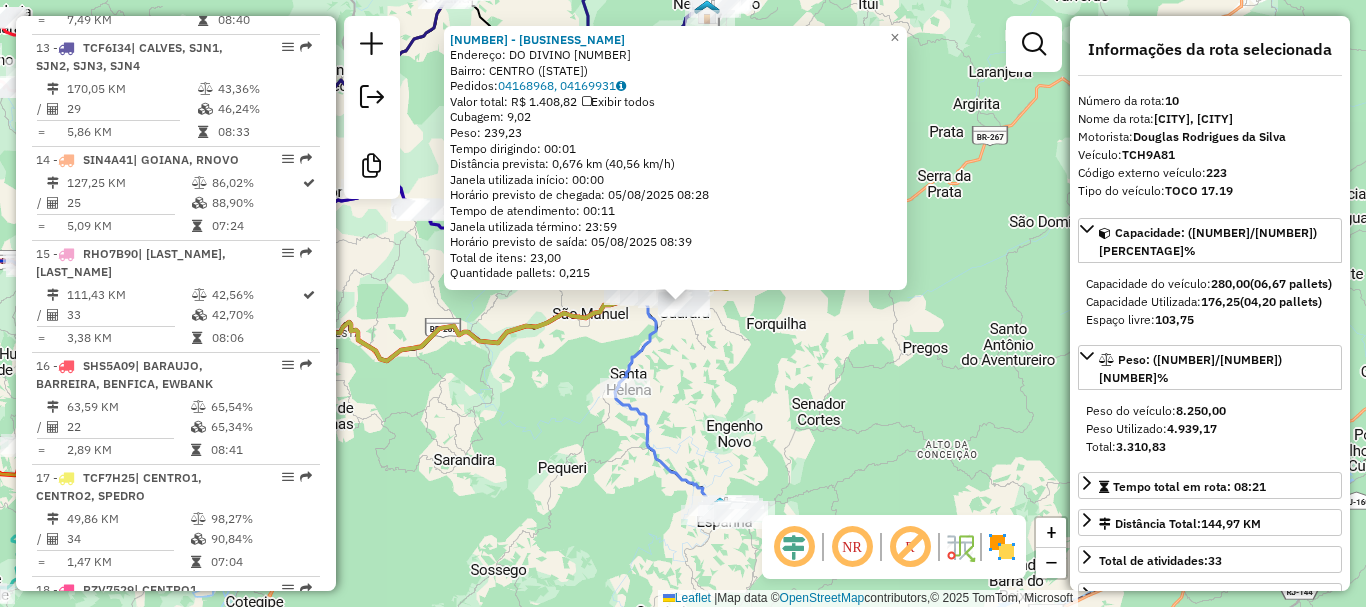 scroll, scrollTop: 1760, scrollLeft: 0, axis: vertical 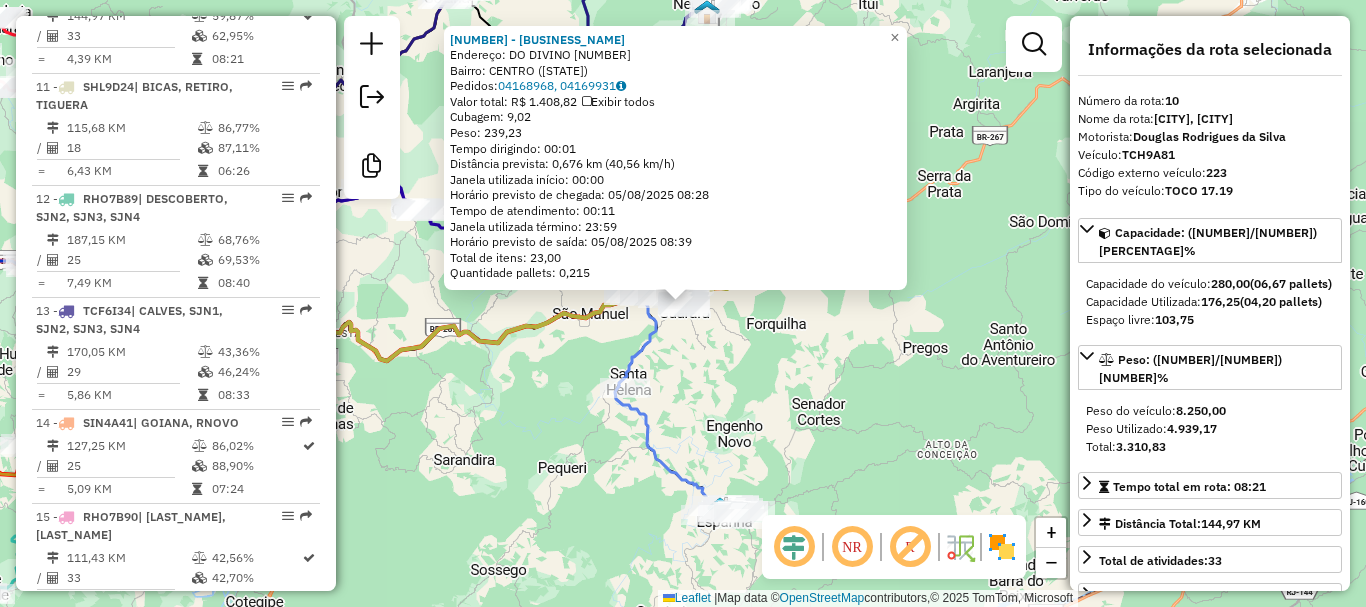 click on "[NUMBER] - DIVINOS LANCHES 2 Endereço: DO DIVINO [NUMBER] Bairro: CENTRO ([CITY] / [STATE]) Pedidos: [ORDER_ID],[ORDER_ID] Valor total: R$ [PRICE] Exibir todos Cubagem: [NUMBER] Peso: [NUMBER] Tempo dirigindo: [TIME] Distância prevista: [NUMBER] km ([NUMBER] km/h) Janela utilizada início: [TIME] Horário previsto de chegada: [DATE] [TIME] Tempo de atendimento: [TIME] Janela utilizada término: [TIME] Horário previsto de saída: [DATE] [TIME] Total de itens: [NUMBER] Quantidade pallets: [NUMBER] × Janela de atendimento Grade de atendimento Capacidade Transportadoras Veículos Cliente Pedidos Rotas Selecione os dias de semana para filtrar as janelas de atendimento Seg Ter Qua Qui Sex Sáb Dom Informe o período da janela de atendimento: De: Até: Filtrar exatamente a janela do cliente Considerar janela de atendimento padrão Selecione os dias de semana para filtrar as grades de atendimento Seg Ter Qua Qui Sex Sáb Dom Considerar clientes sem dia de atendimento cadastrado +" 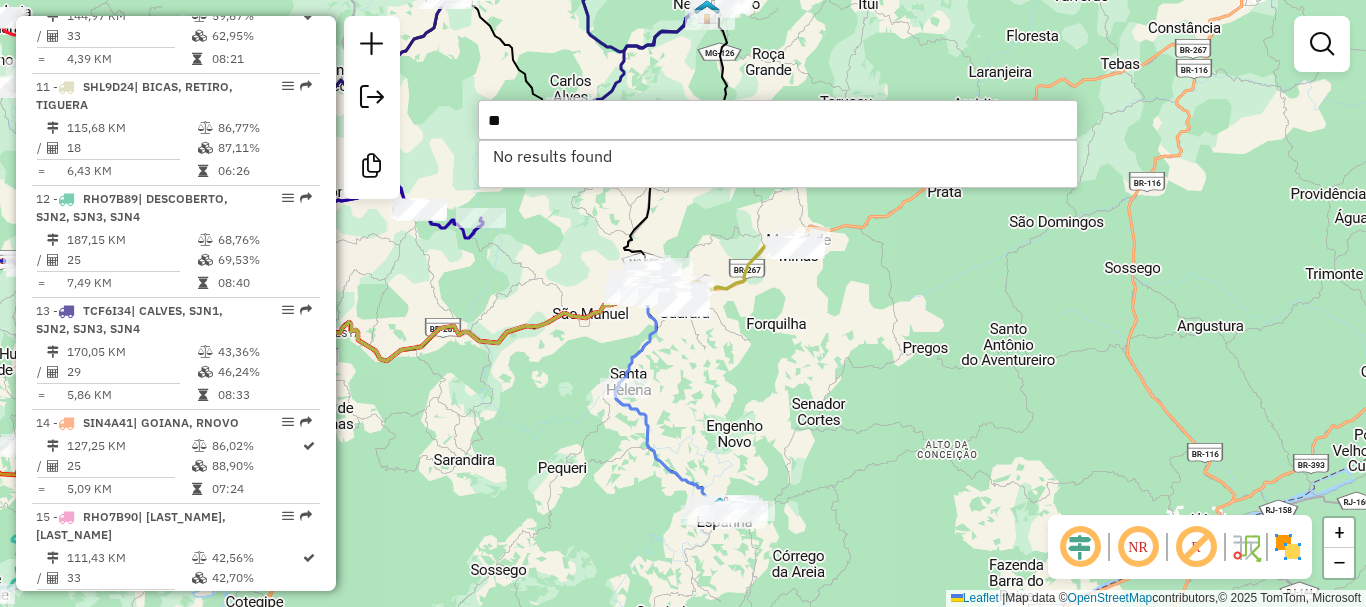 type on "*" 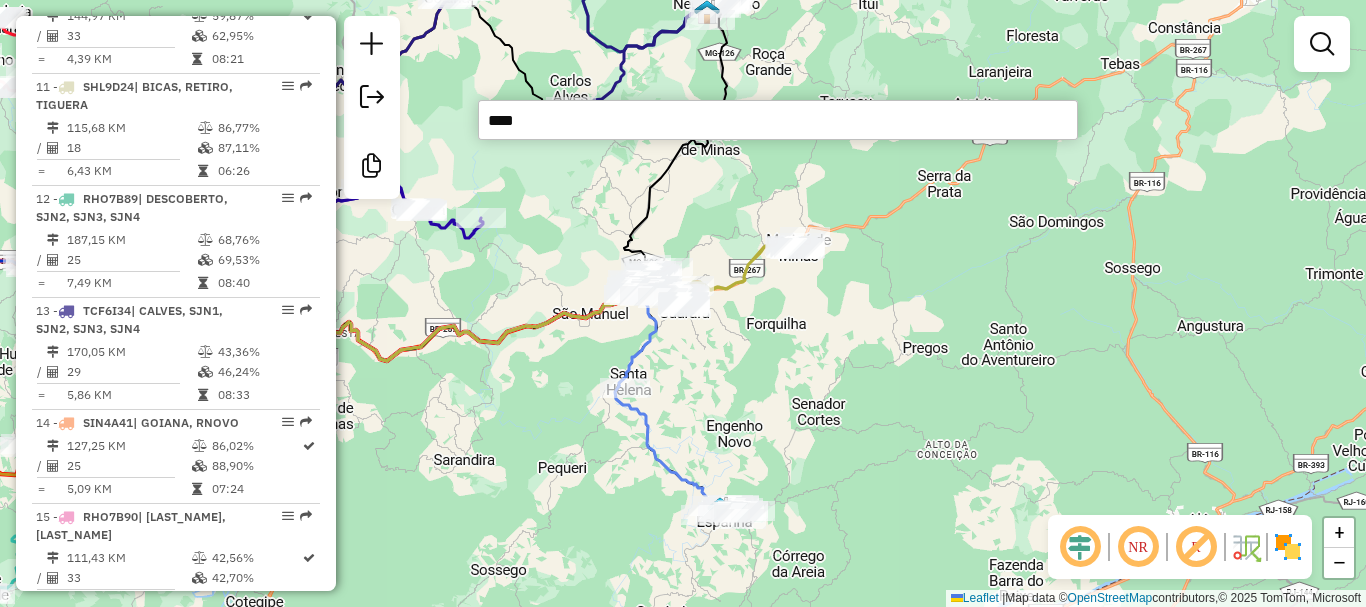 type on "*****" 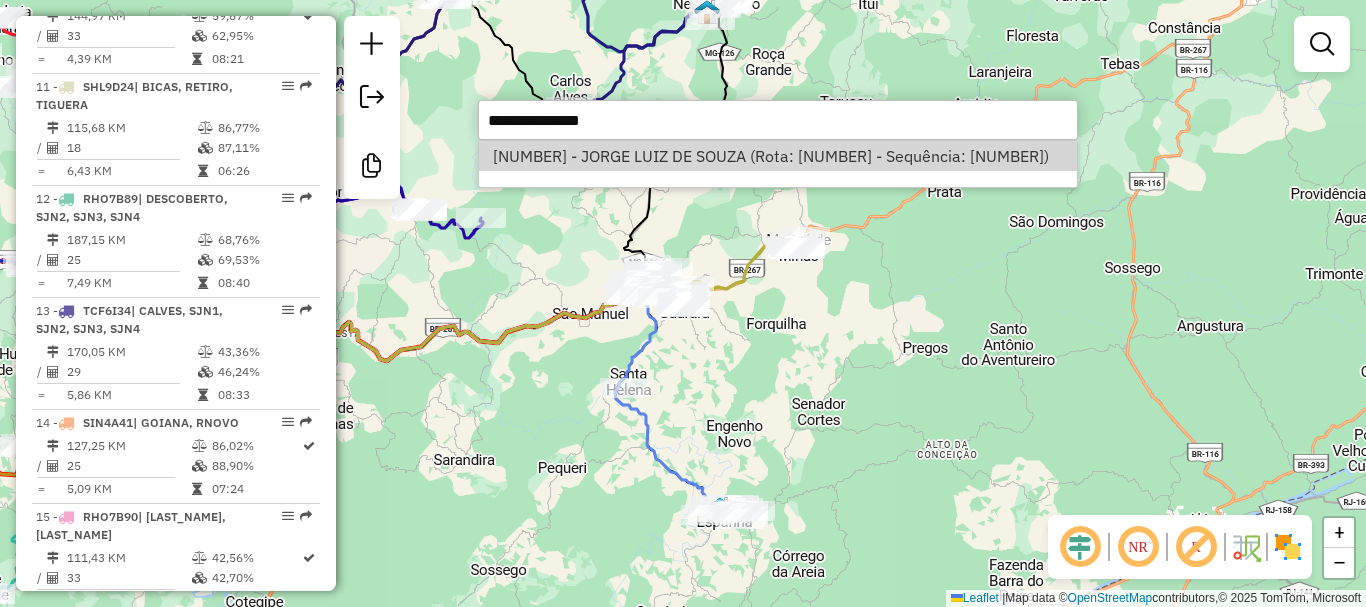 select on "*********" 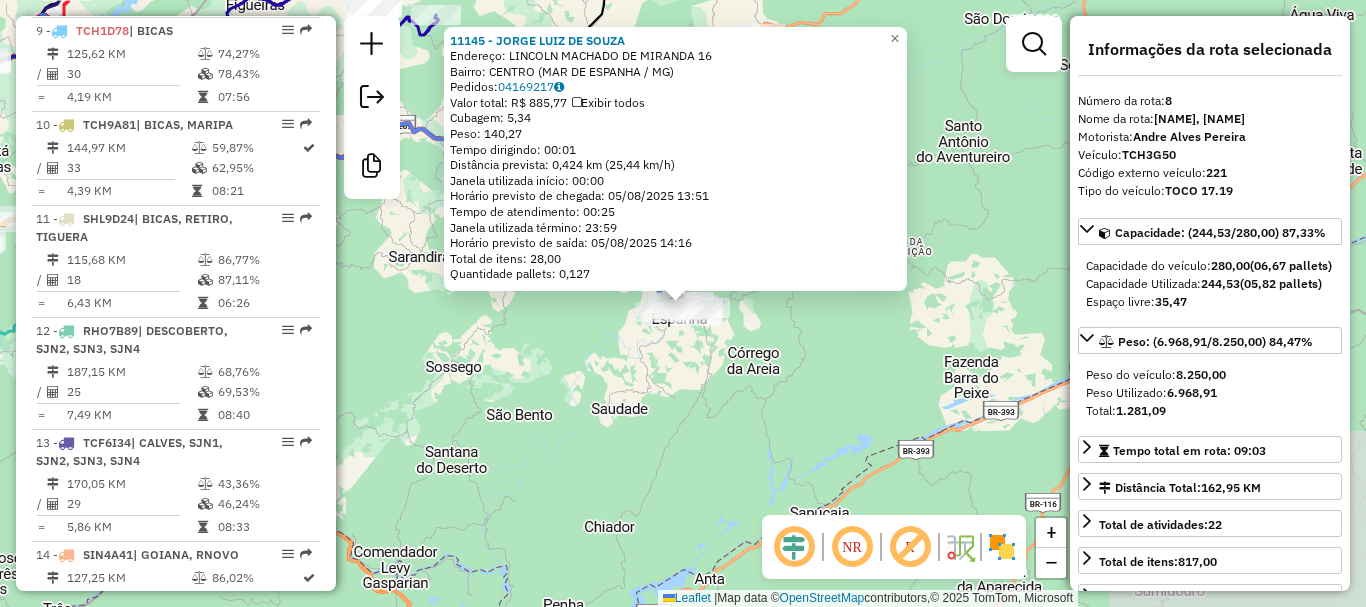scroll, scrollTop: 1554, scrollLeft: 0, axis: vertical 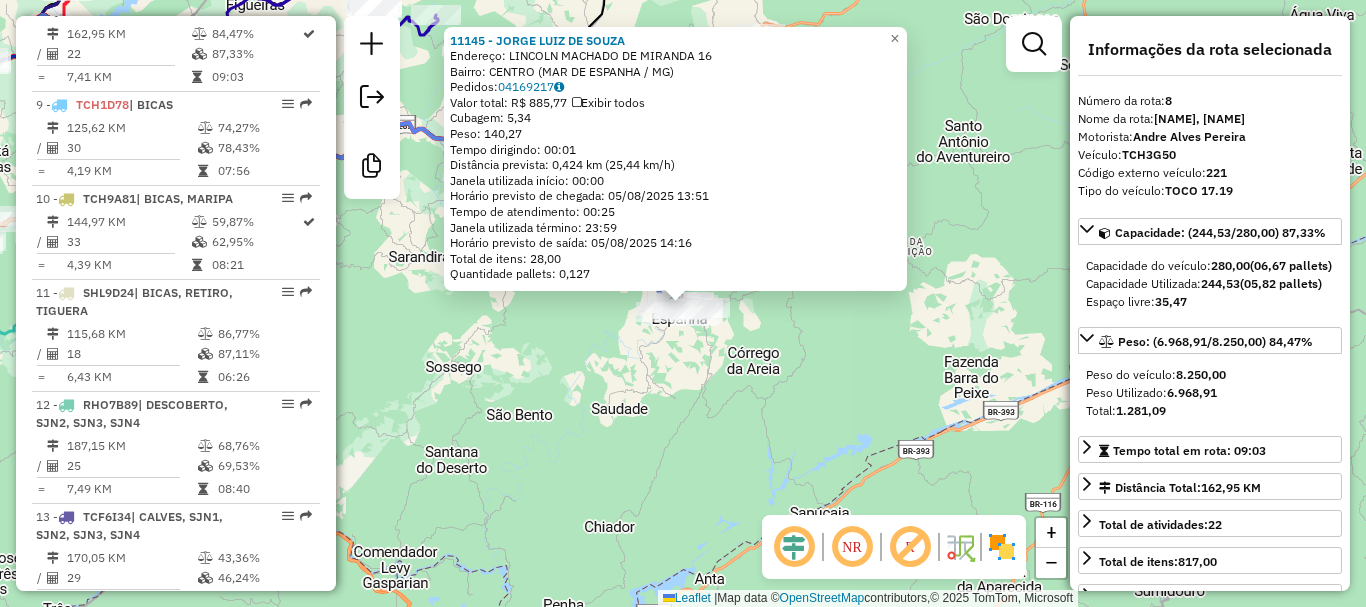 click on "[NUMBER] - [FIRST] [LAST]  Endereço:  [STREET] [NUMBER]   Bairro: [CITY] ([STATE] / MG)   Pedidos:  04169217   Valor total: R$ 885,77   Exibir todos   Cubagem: 5,34  Peso: 140,27  Tempo dirigindo: 00:01   Distância prevista: 0,424 km (25,44 km/h)   Janela utilizada início: 00:00   Horário previsto de chegada: 05/08/2025 13:51   Tempo de atendimento: 00:25   Janela utilizada término: 23:59   Horário previsto de saída: 05/08/2025 14:16   Total de itens: 28,00   Quantidade pallets: 0,127  × Janela de atendimento Grade de atendimento Capacidade Transportadoras Veículos Cliente Pedidos  Rotas Selecione os dias de semana para filtrar as janelas de atendimento  Seg   Ter   Qua   Qui   Sex   Sáb   Dom  Informe o período da janela de atendimento: De: Até:  Filtrar exatamente a janela do cliente  Considerar janela de atendimento padrão  Selecione os dias de semana para filtrar as grades de atendimento  Seg   Ter   Qua   Qui   Sex   Sáb   Dom   Peso mínimo:   Peso máximo:   De:  De:" 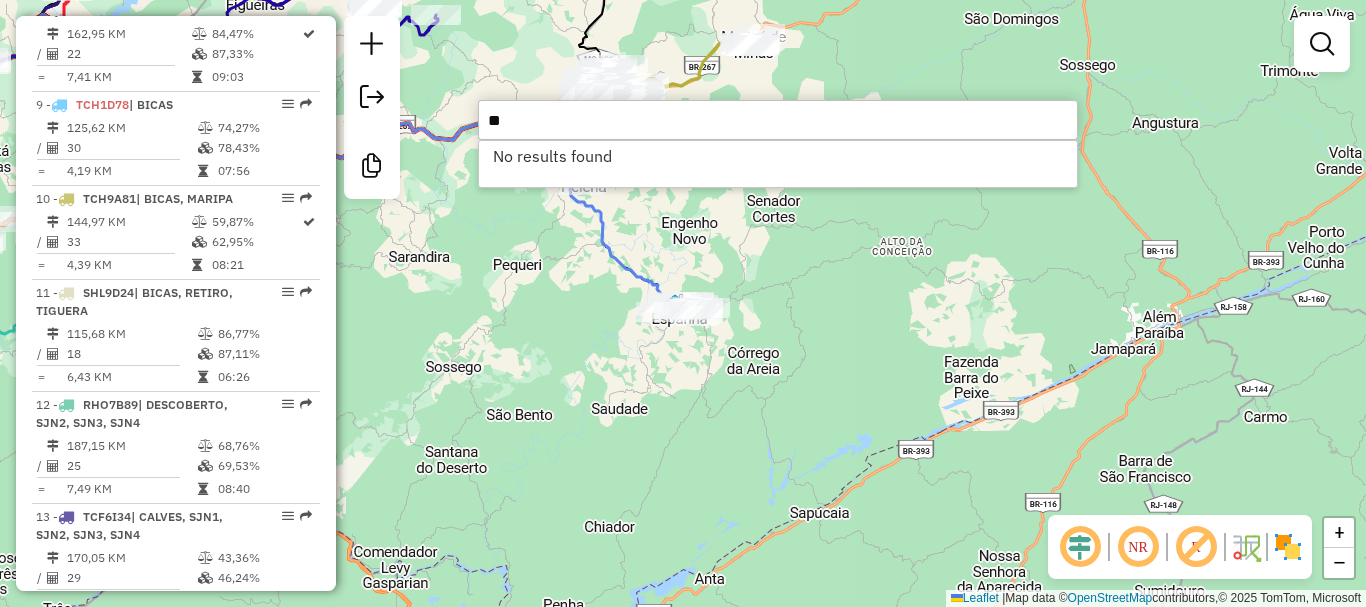 type on "*" 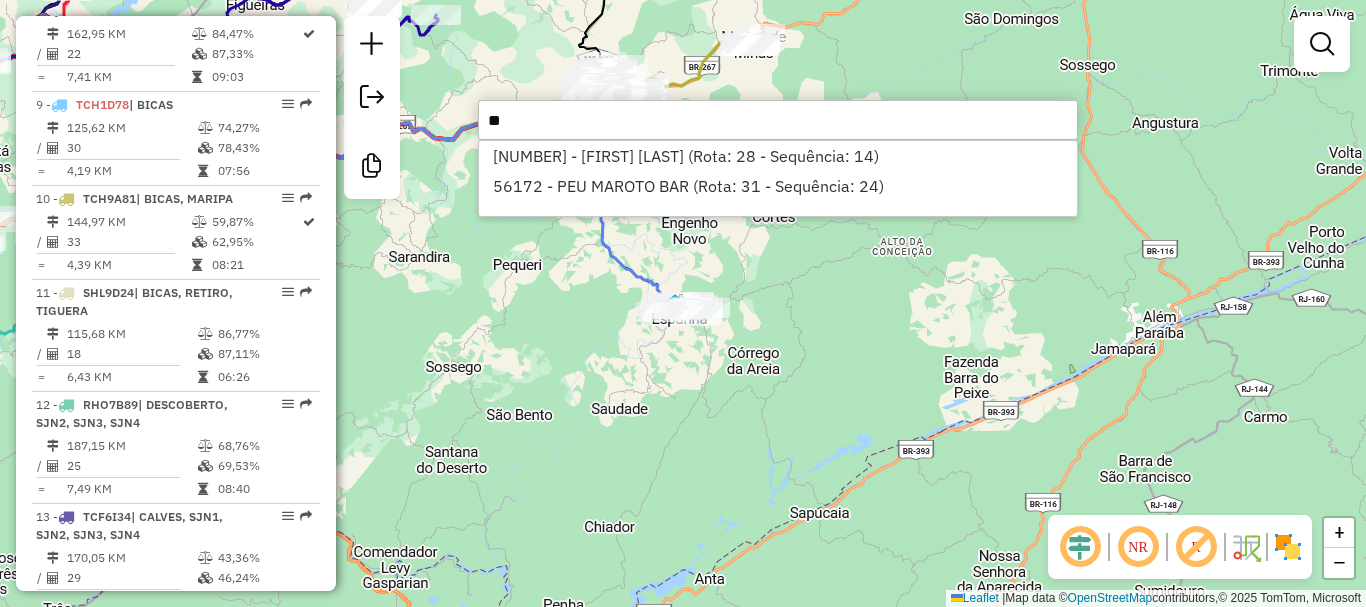 type on "*" 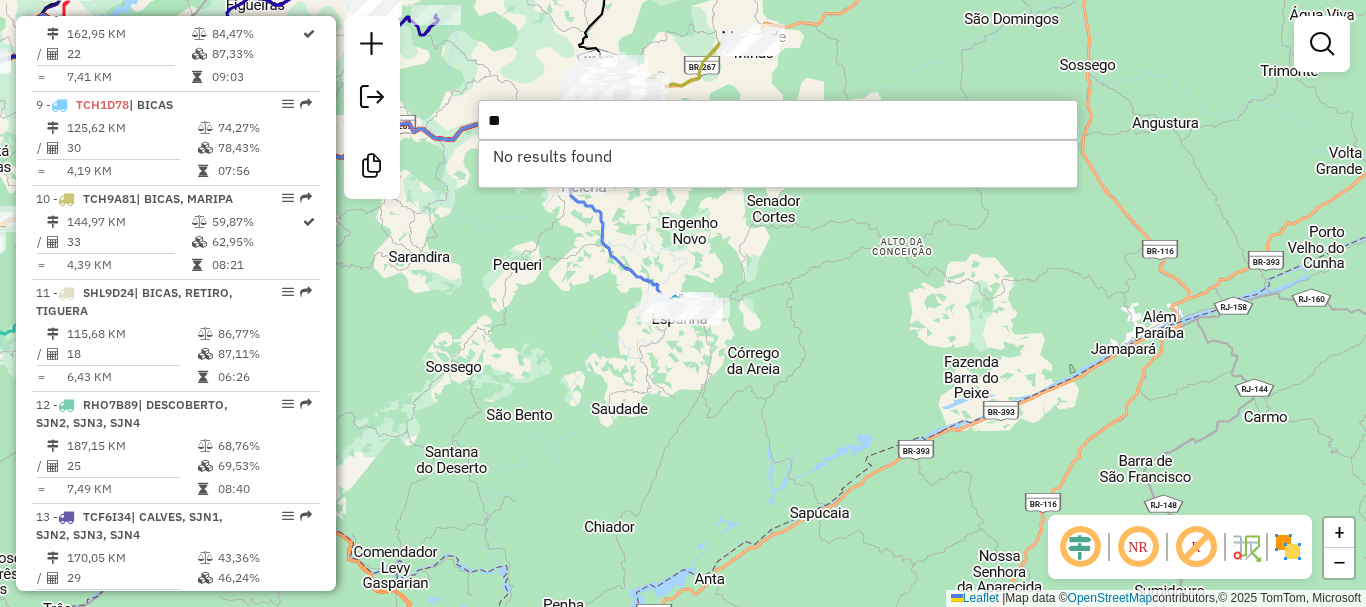 type on "*" 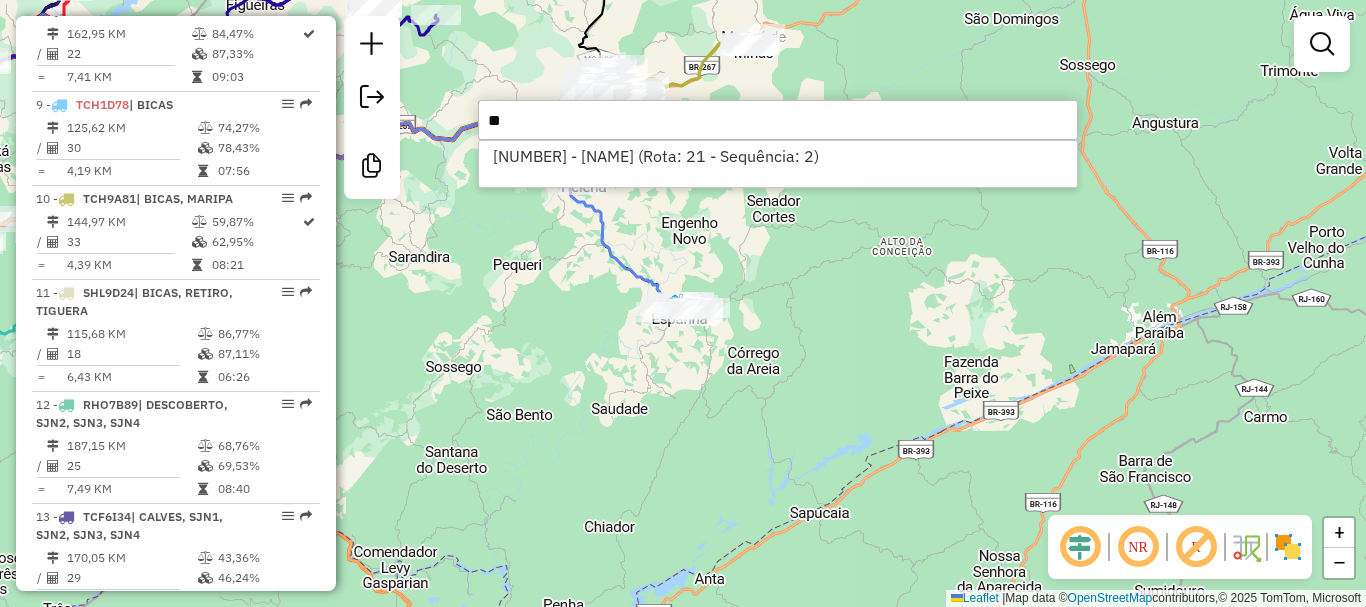 type on "*" 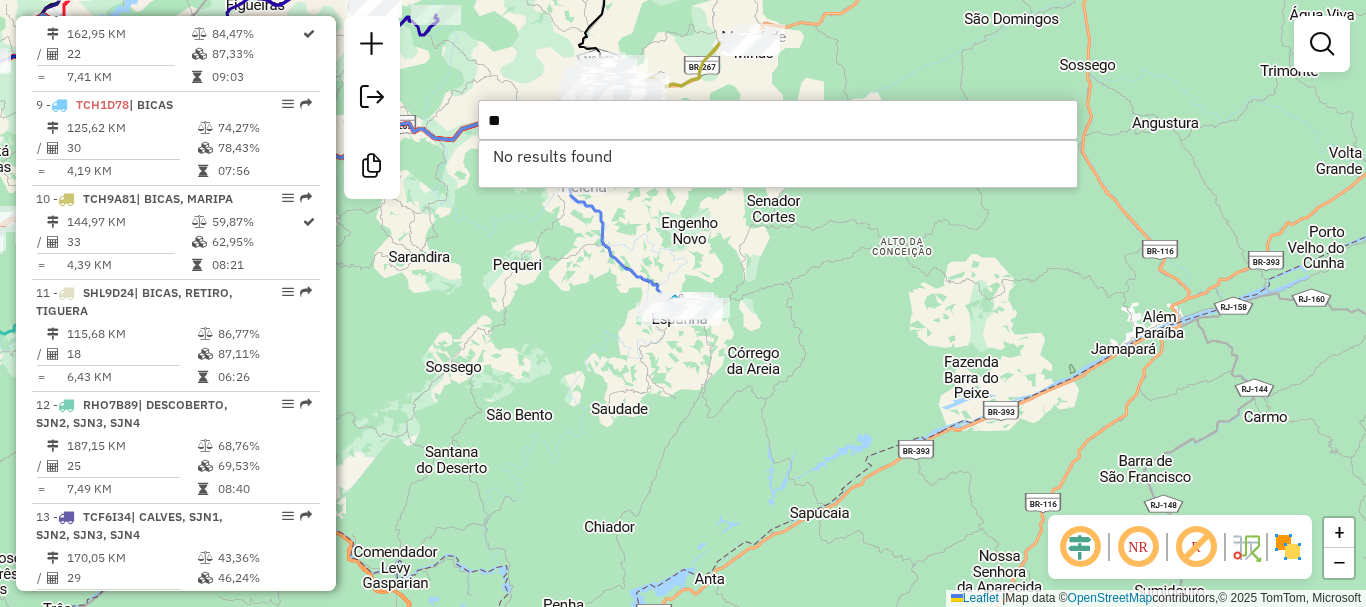 type on "*" 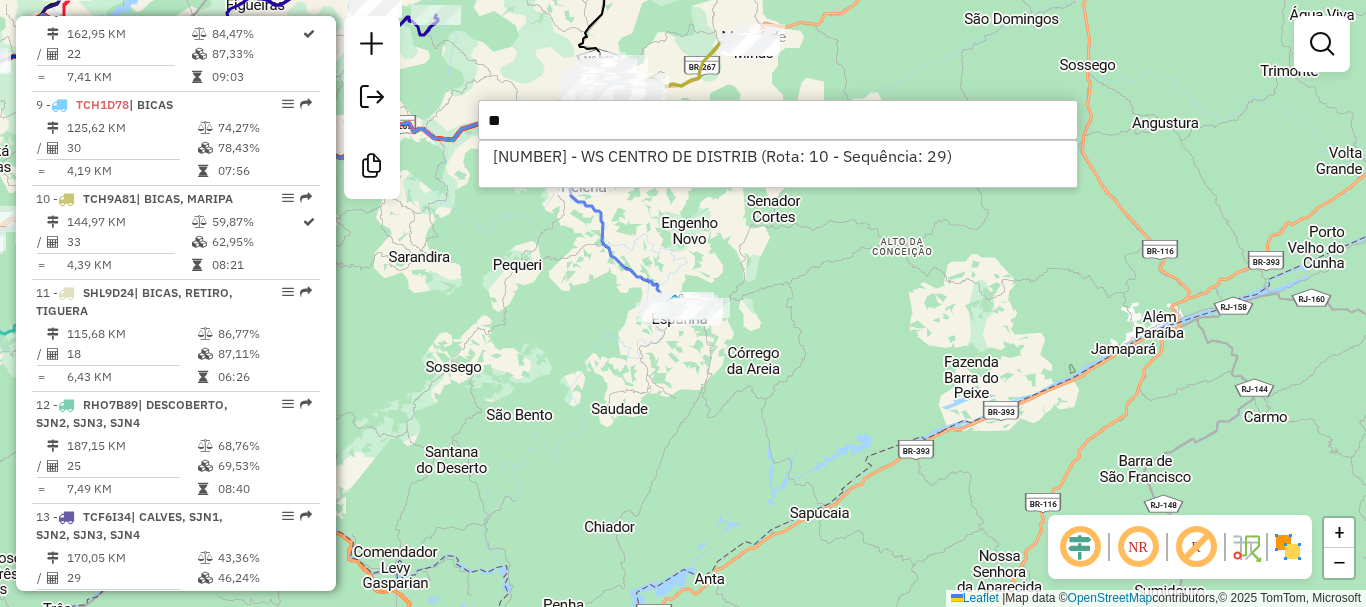 type on "*" 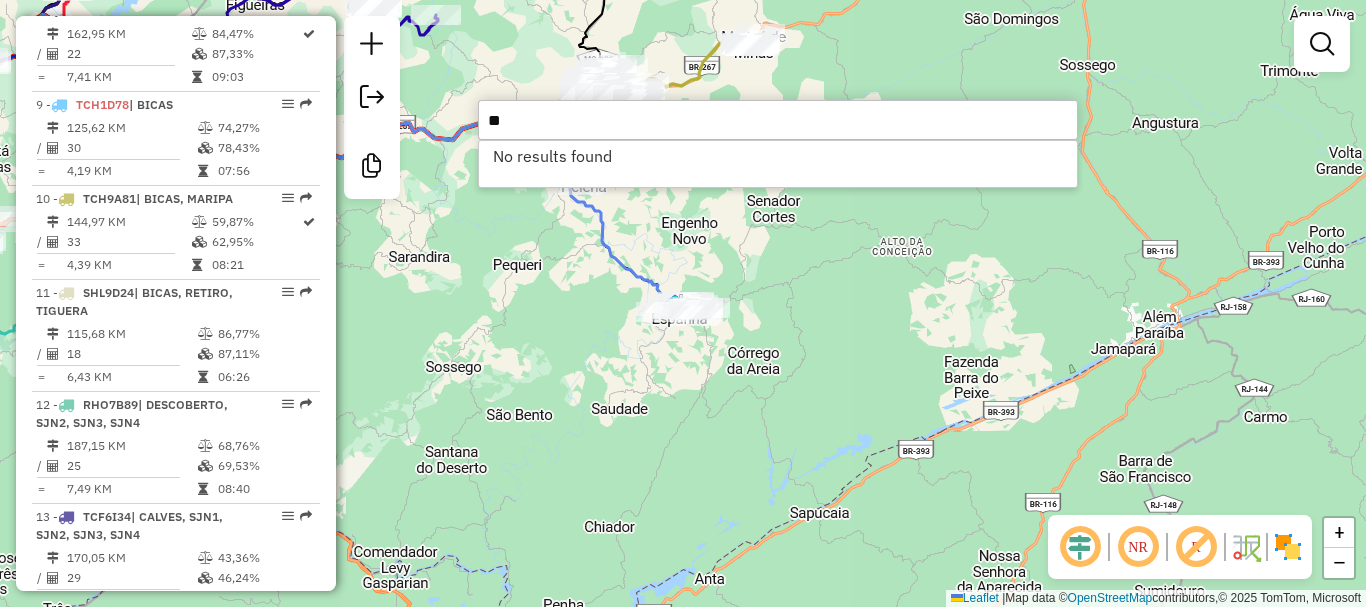 type on "*" 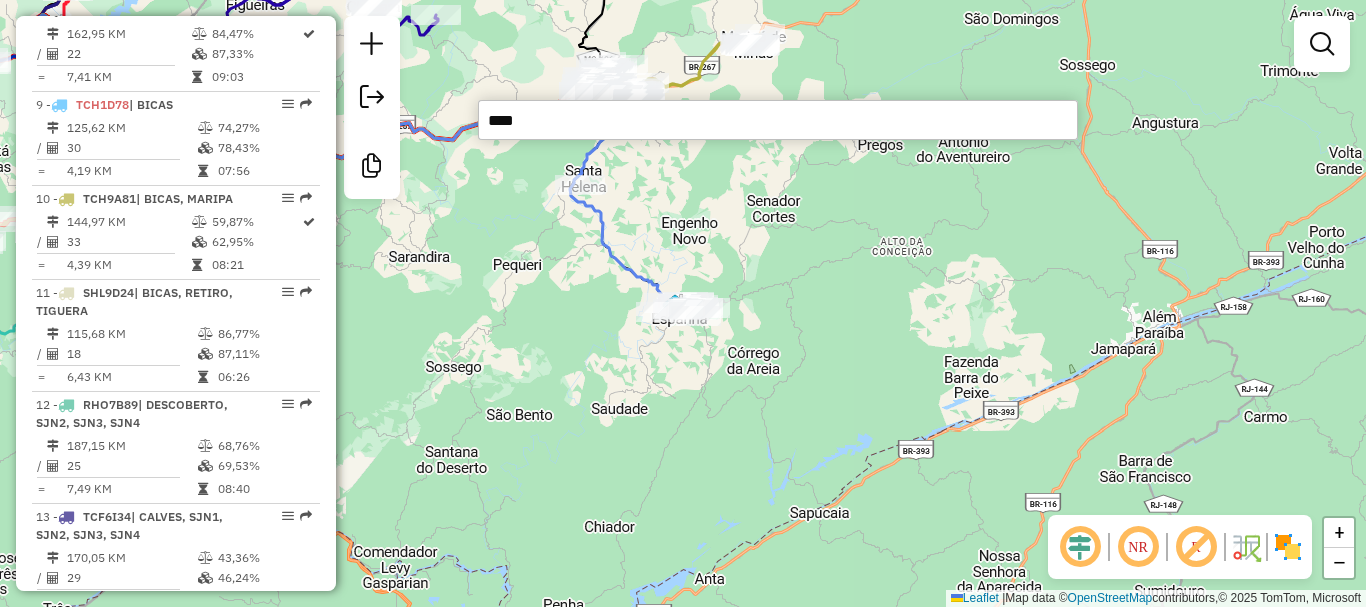 type on "*****" 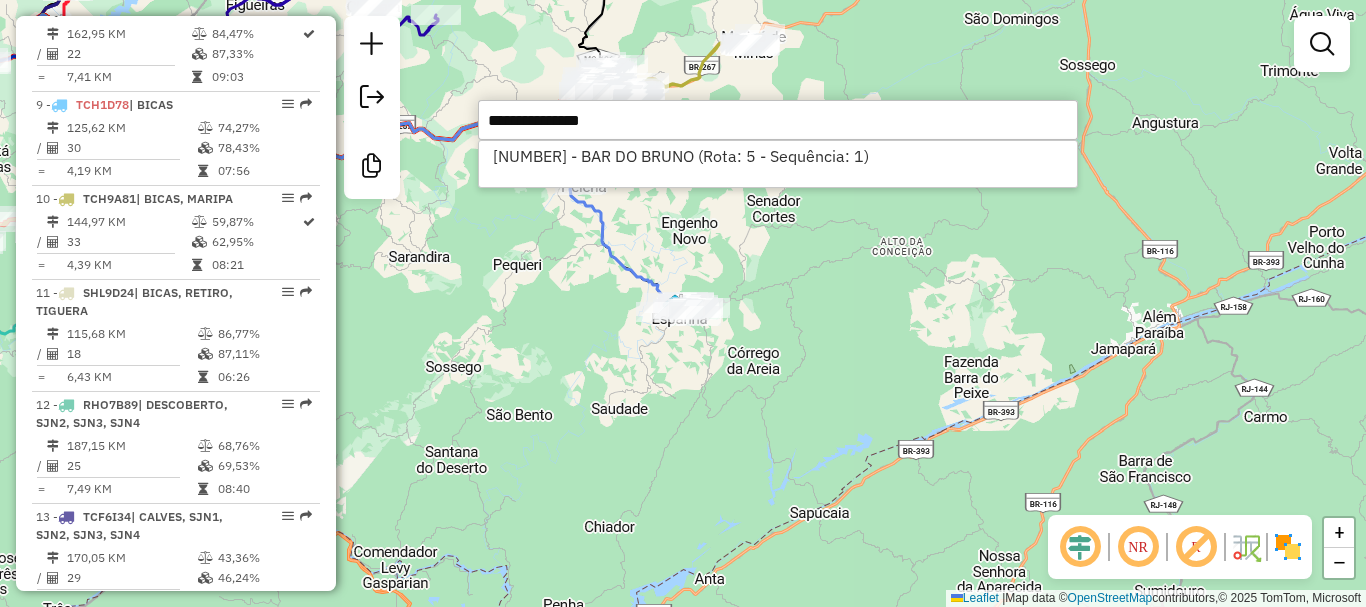 select on "*********" 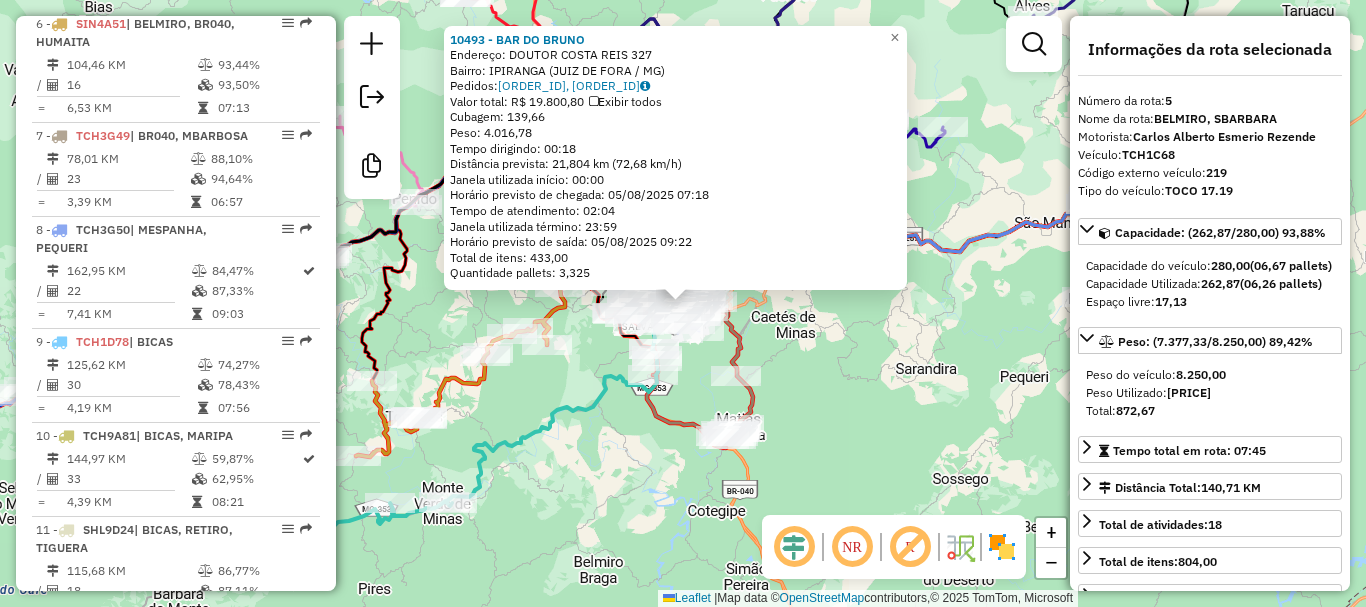 scroll, scrollTop: 1218, scrollLeft: 0, axis: vertical 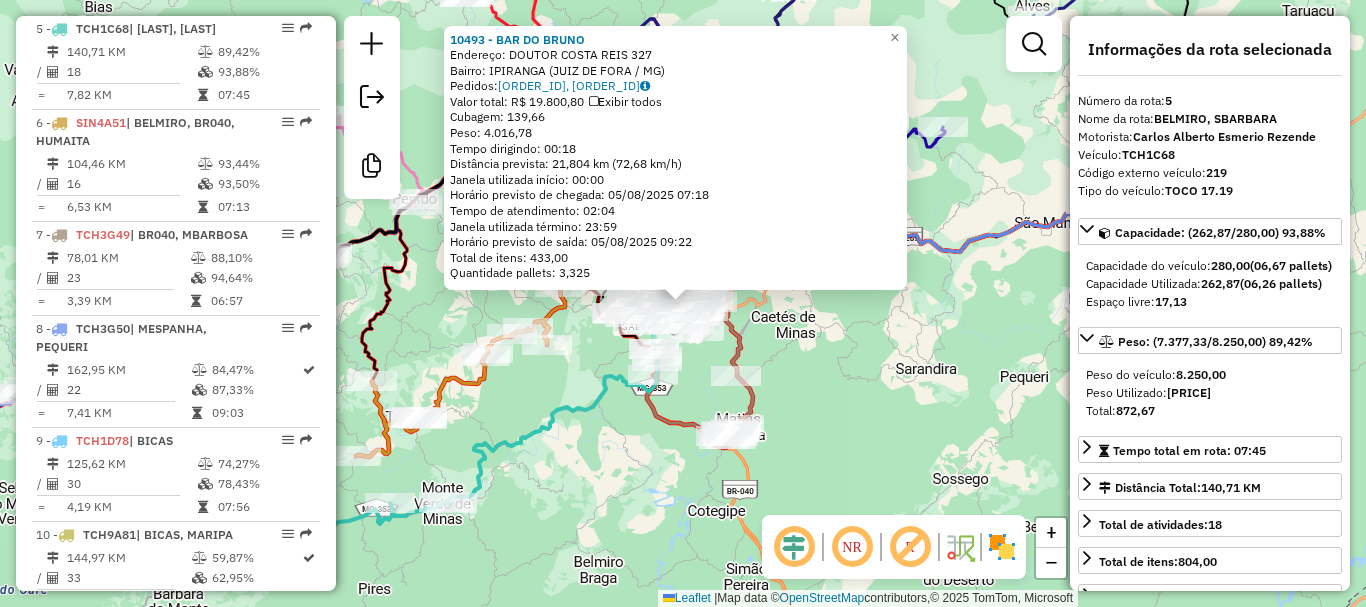 click on "[NUMBER] - [BUSINESS_NAME] Endereço:  [FULL_NAME] [NUMBER]   Bairro: [NEIGHBORHOOD] ([CITY] / [STATE])   Pedidos:  [ORDER_ID],[ORDER_ID]   Valor total: [CURRENCY] [PRICE]   Exibir todos   Cubagem: [CUBAGE]  Peso: [WEIGHT]  Tempo dirigindo: [TIME]   Distância prevista: [DISTANCE] ([SPEED])   Janela utilizada início: [TIME]   Horário previsto de chegada: [DATE] [TIME]   Tempo de atendimento: [TIME]   Janela utilizada término: [TIME]   Horário previsto de saída: [DATE] [TIME]   Total de itens: [ITEMS]   Quantidade pallets: [PALLETS]  × Janela de atendimento Grade de atendimento Capacidade Transportadoras Veículos Cliente Pedidos  Rotas Selecione os dias de semana para filtrar as janelas de atendimento  Seg   Ter   Qua   Qui   Sex   Sáb   Dom  Informe o período da janela de atendimento: De: [TIME] Até: [TIME]  Filtrar exatamente a janela do cliente  Considerar janela de atendimento padrão  Selecione os dias de semana para filtrar as grades de atendimento  Seg   Ter   Qua   Qui   Sex   Sáb   Dom   Peso mínimo: [WEIGHT]   Peso máximo: [WEIGHT]   De: [TIME]" 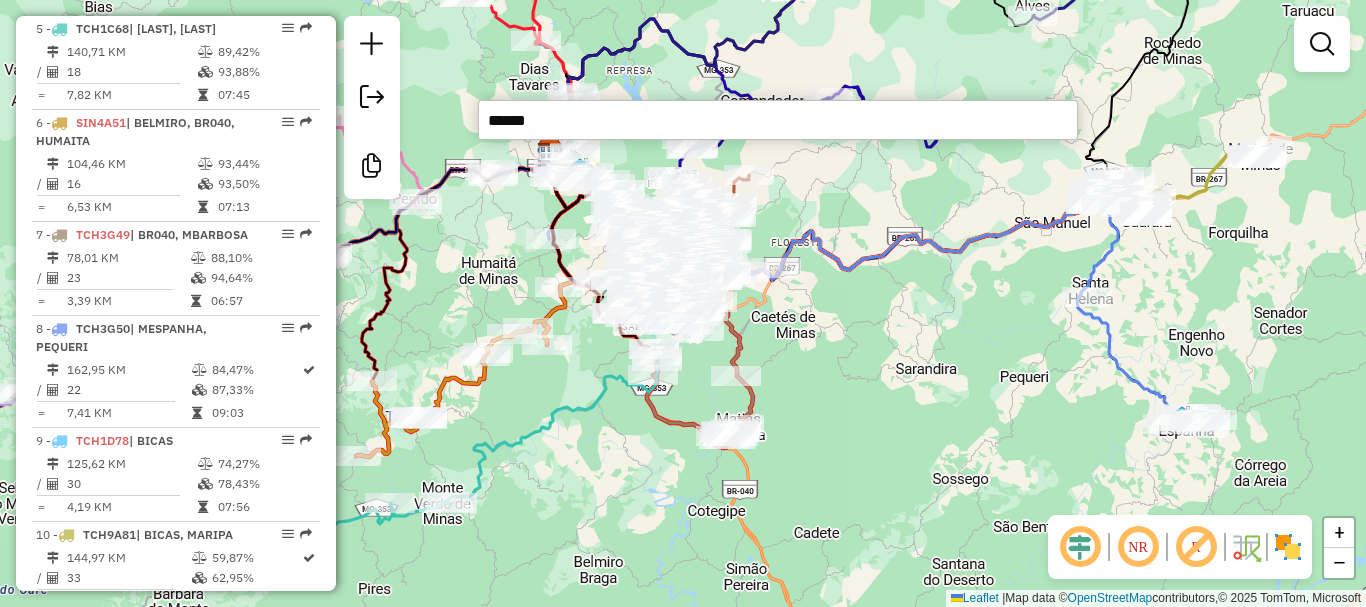 type on "*******" 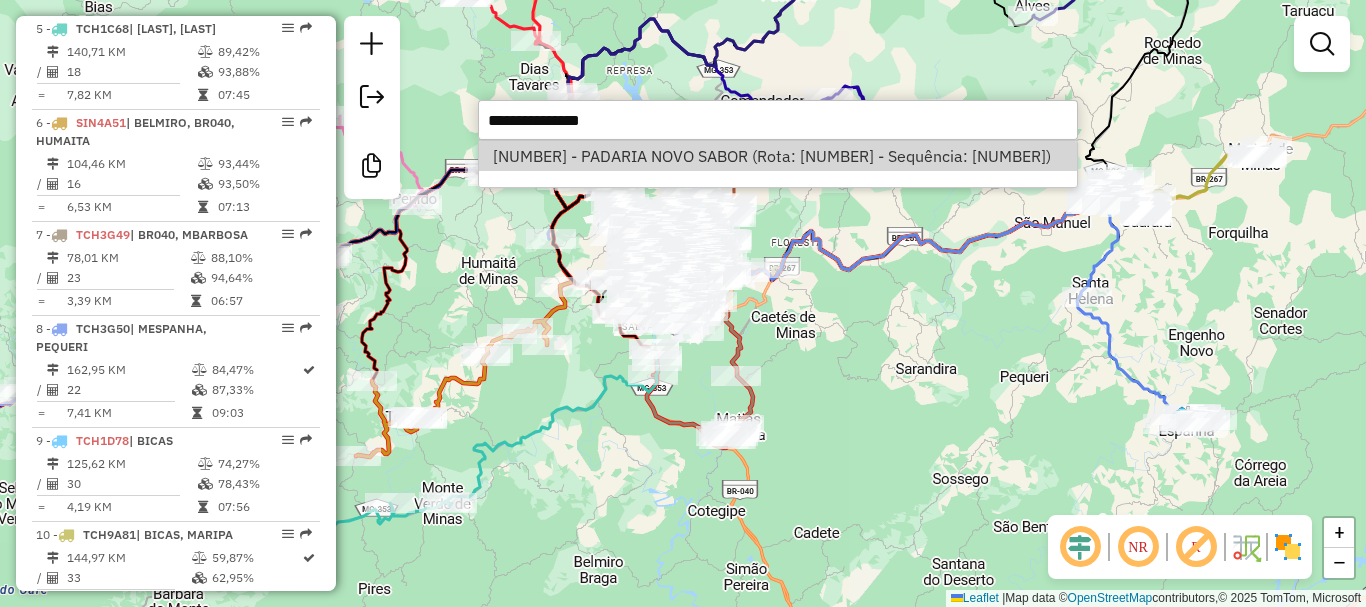 select on "*********" 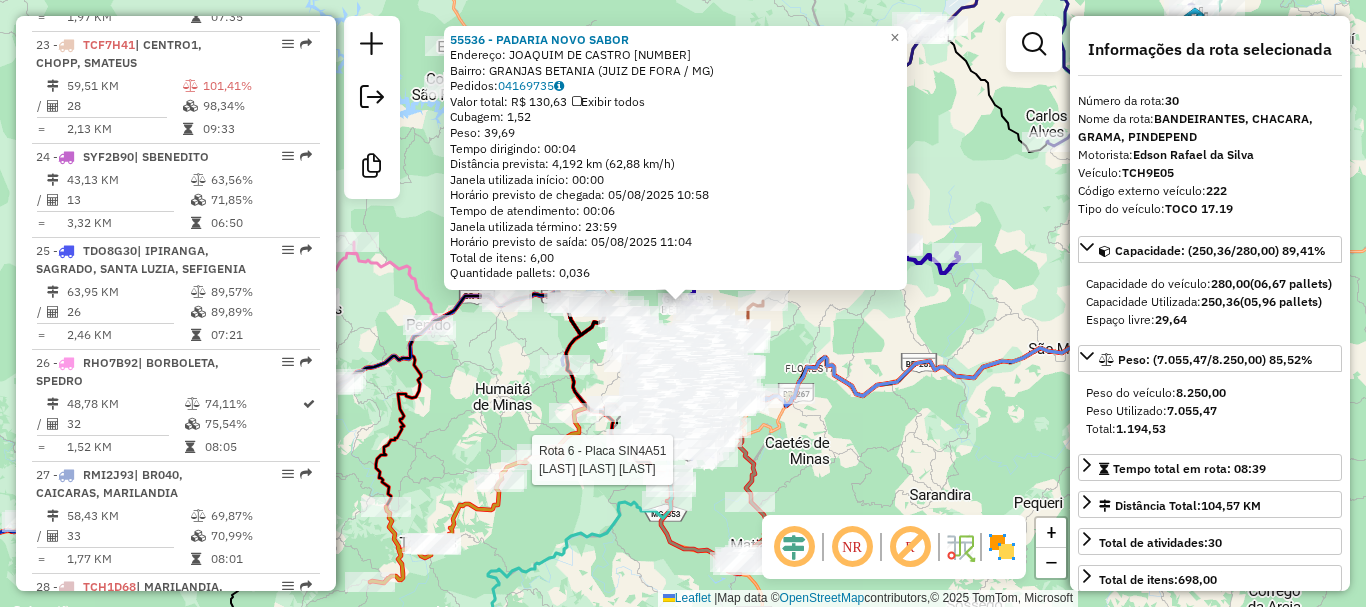 scroll, scrollTop: 4000, scrollLeft: 0, axis: vertical 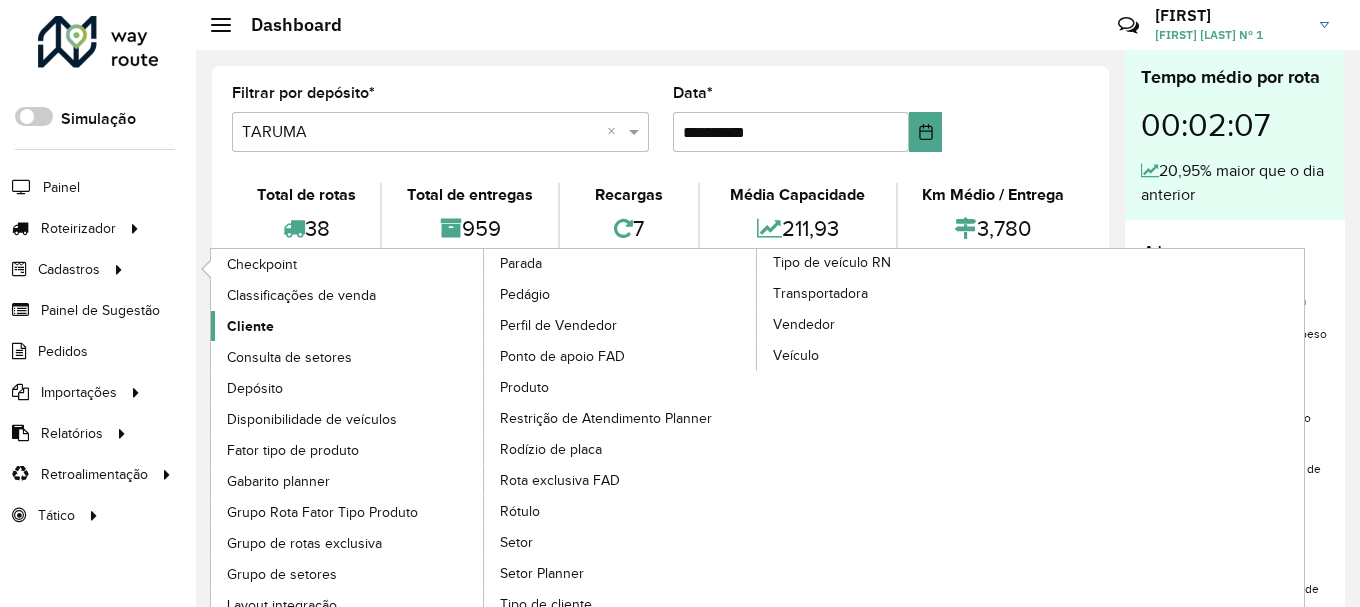 click on "Cliente" 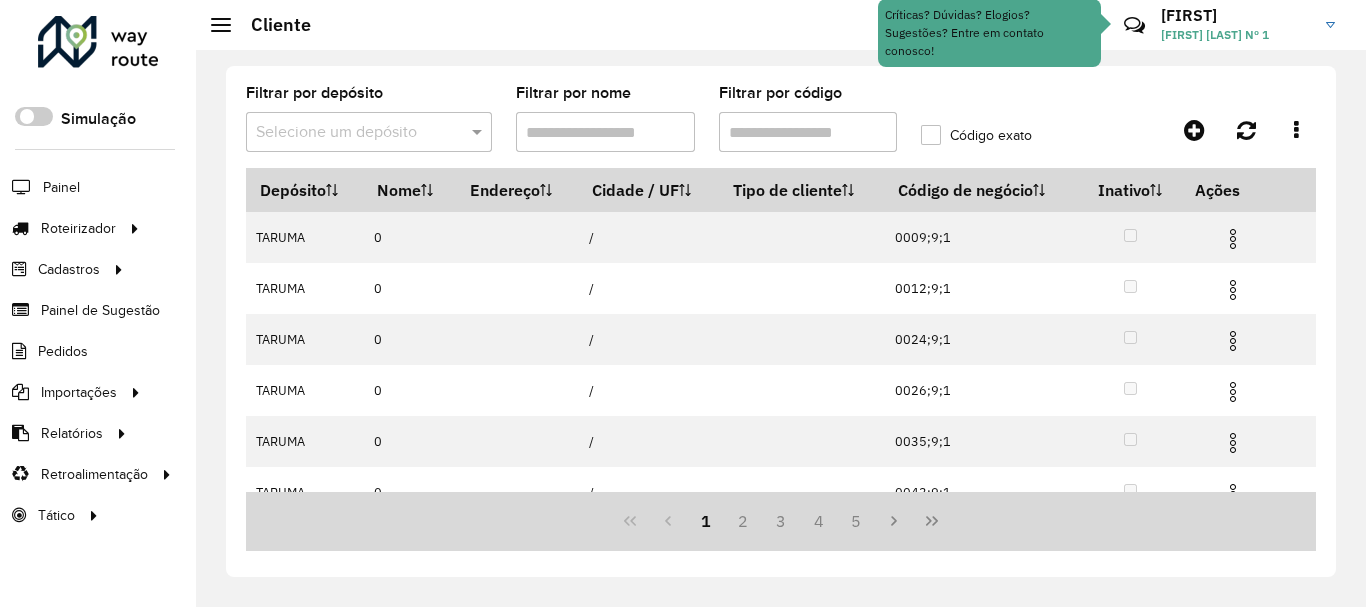 click on "Filtrar por código" at bounding box center (808, 132) 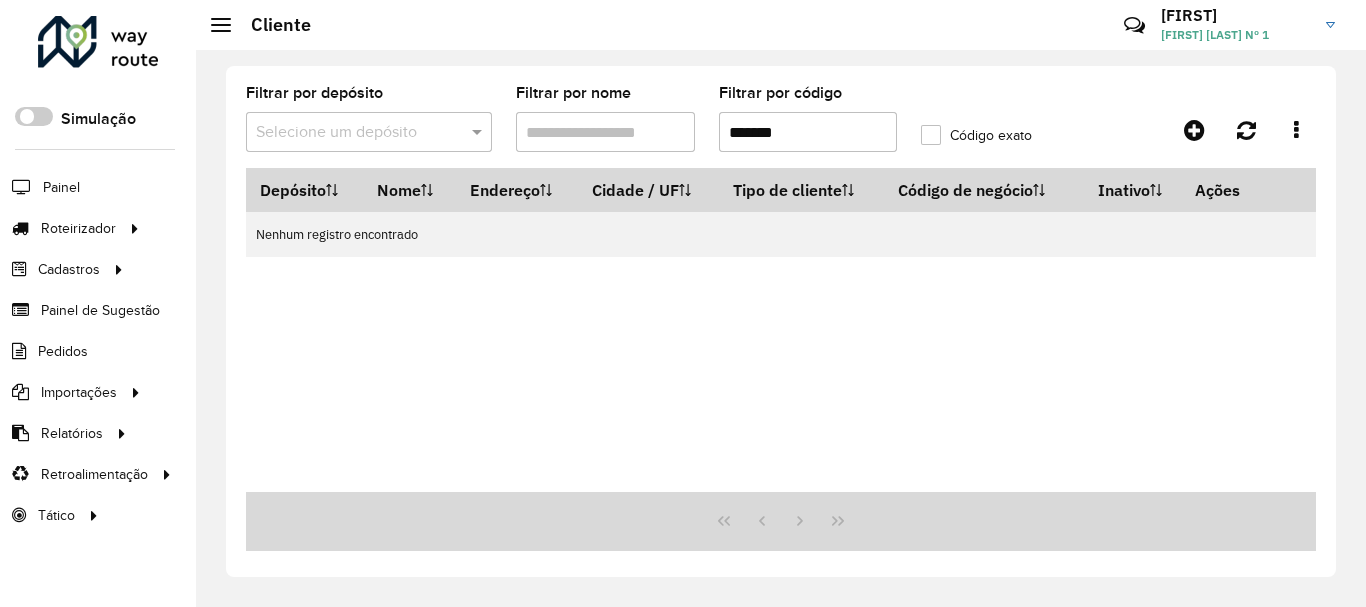 type on "********" 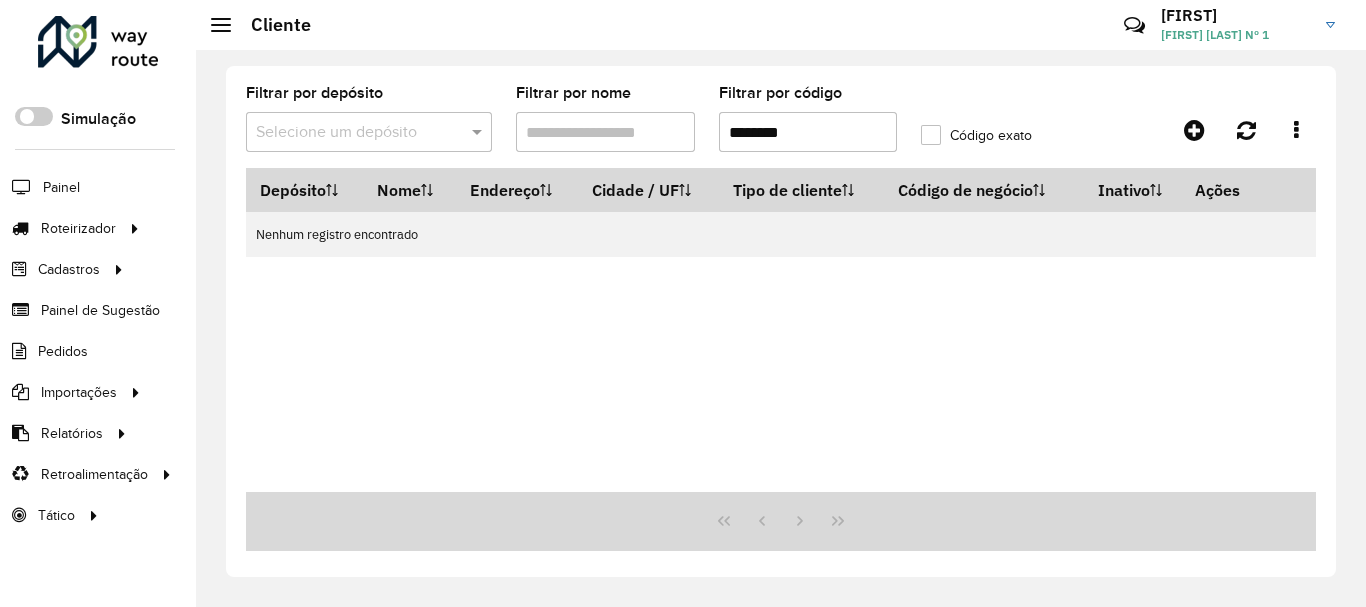 type 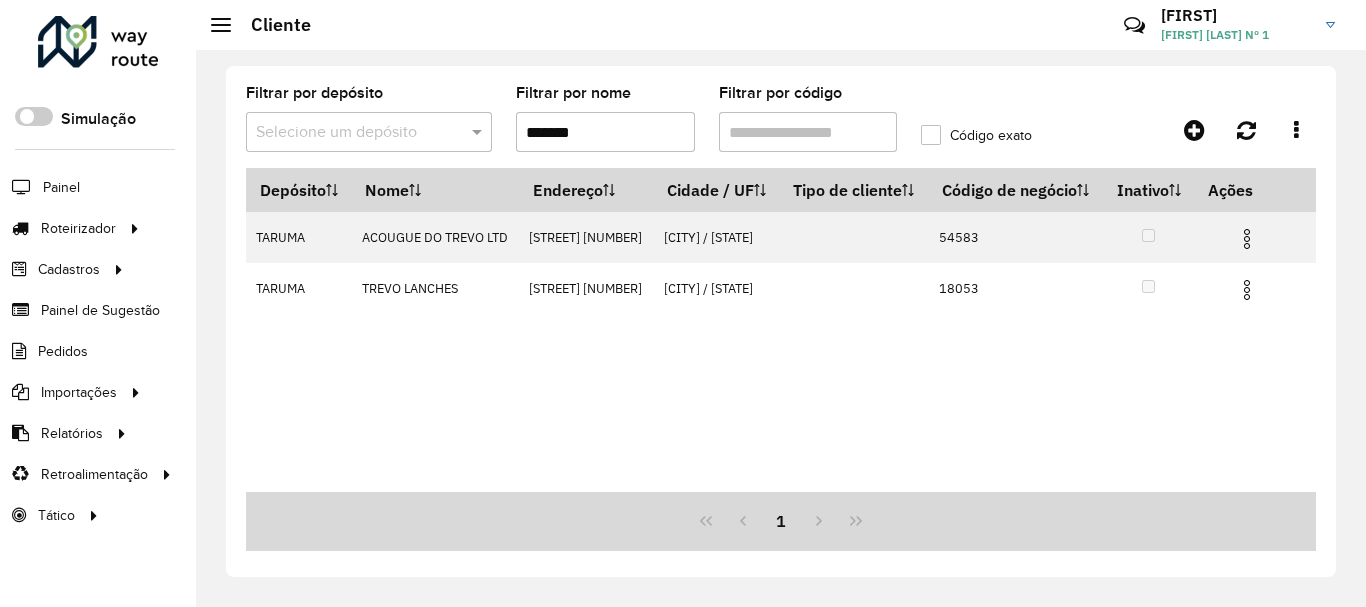 type on "*******" 